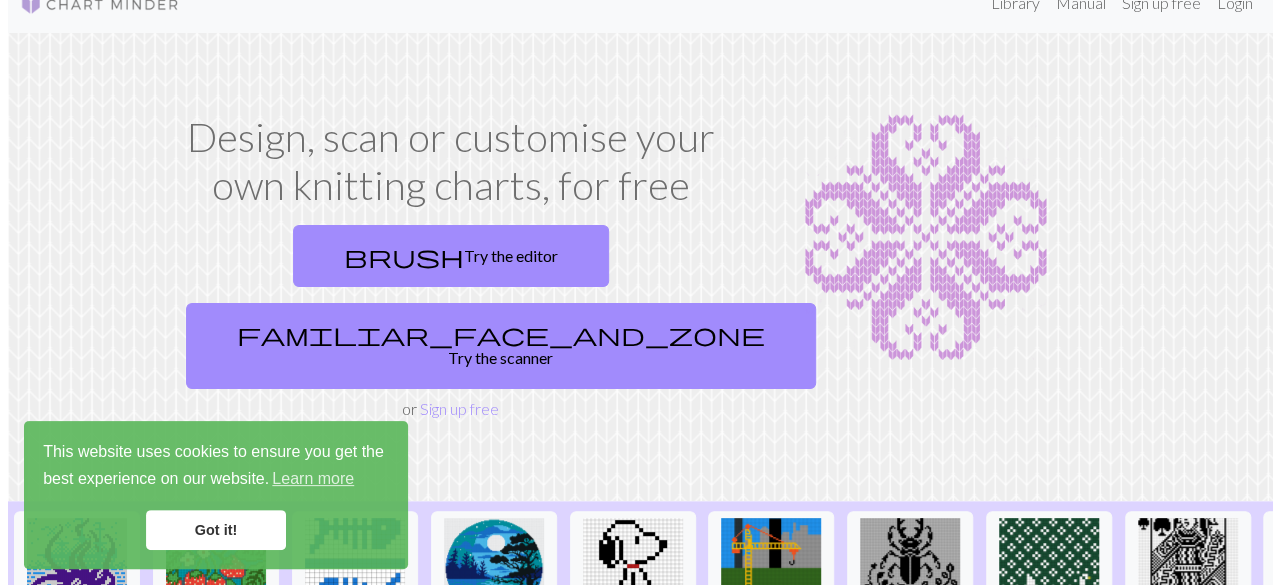 scroll, scrollTop: 0, scrollLeft: 0, axis: both 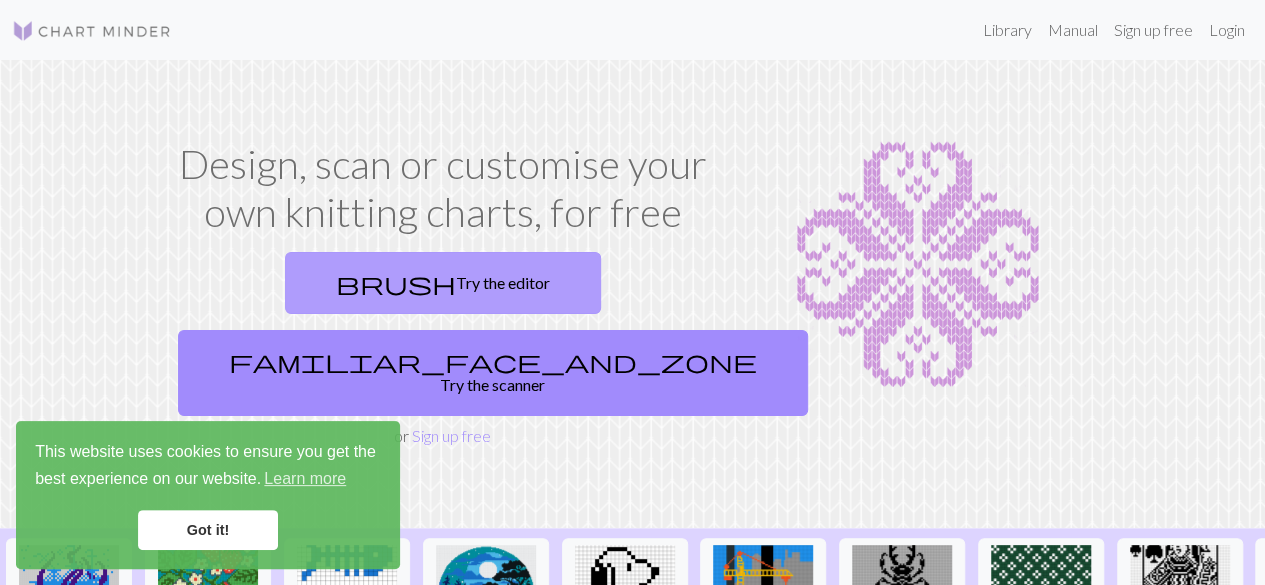 click on "brush  Try the editor" at bounding box center [443, 283] 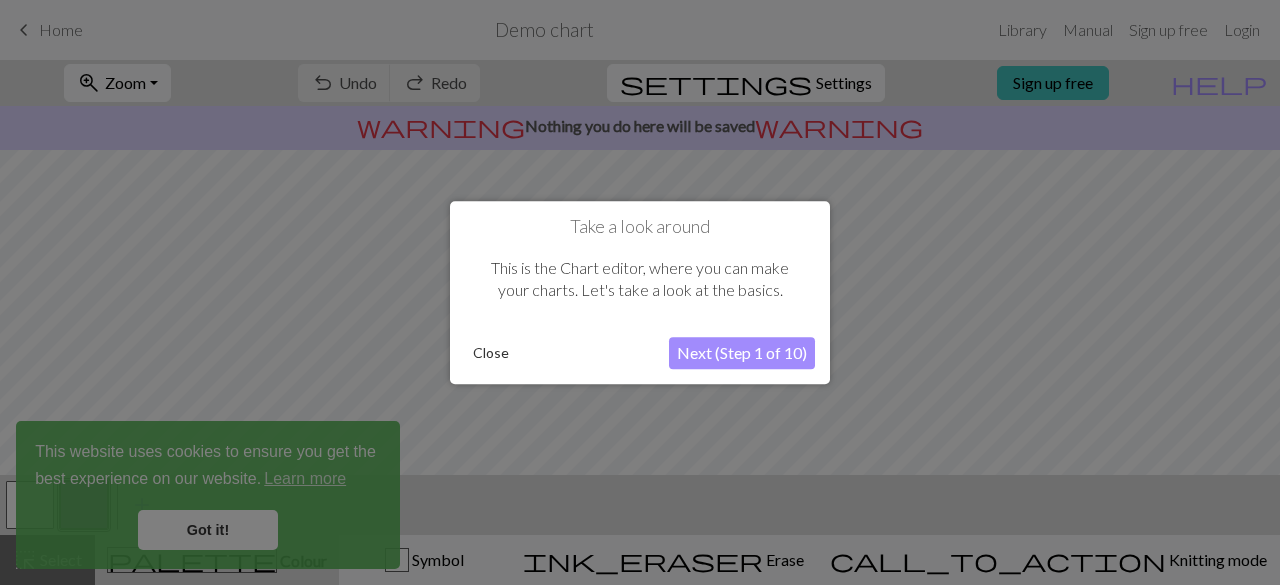 click on "Close" at bounding box center (491, 353) 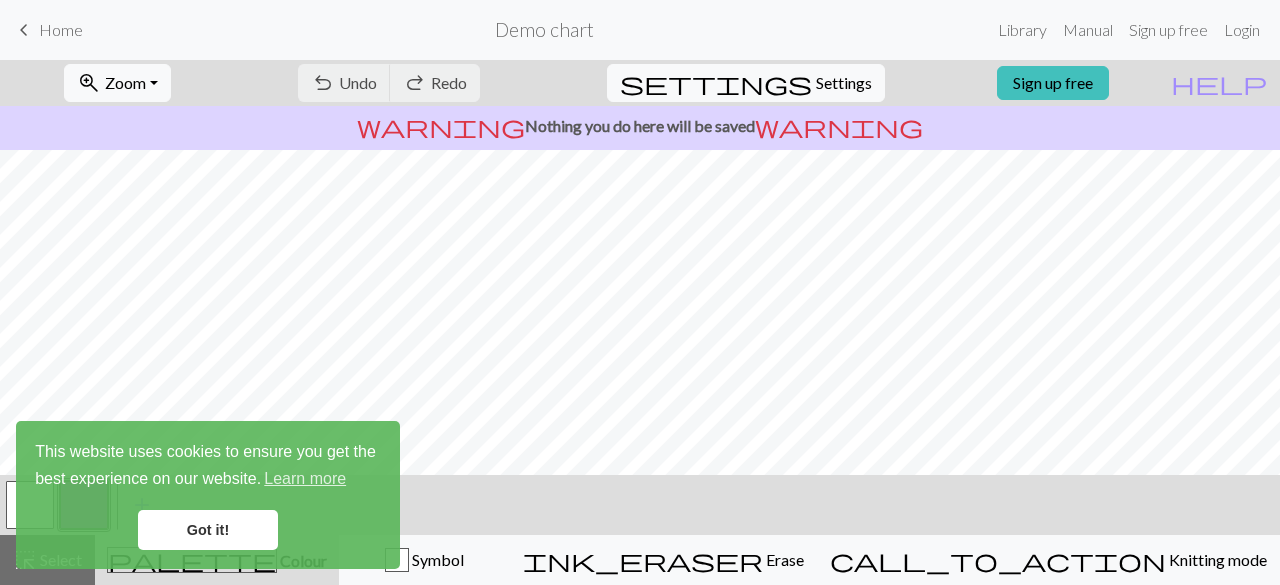click on "Got it!" at bounding box center (208, 530) 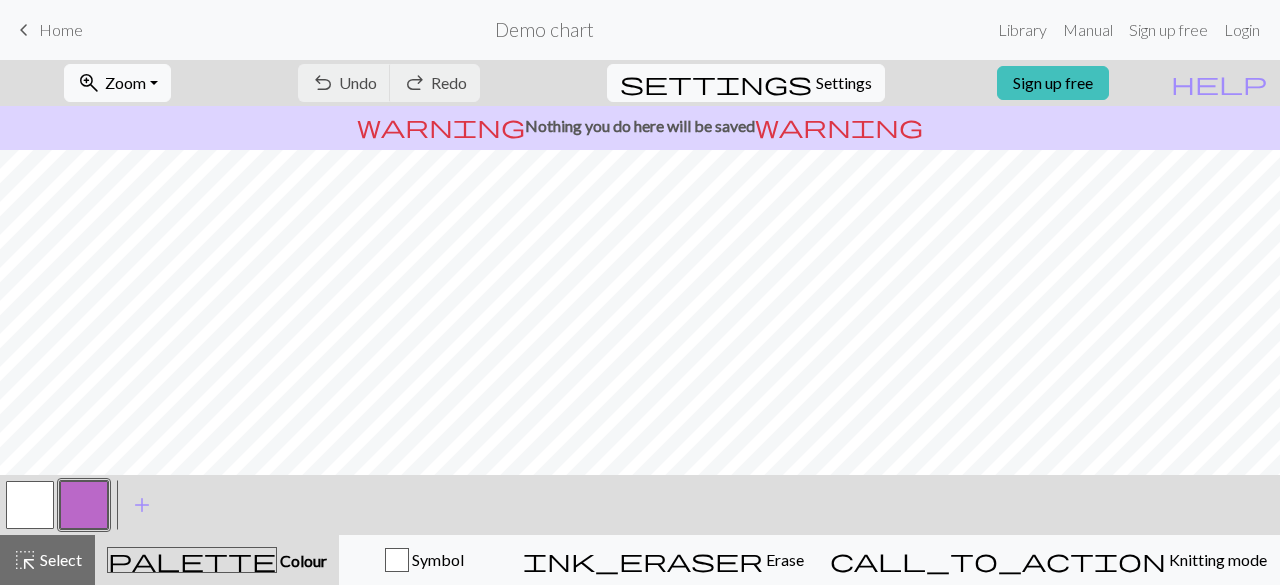 click at bounding box center [84, 505] 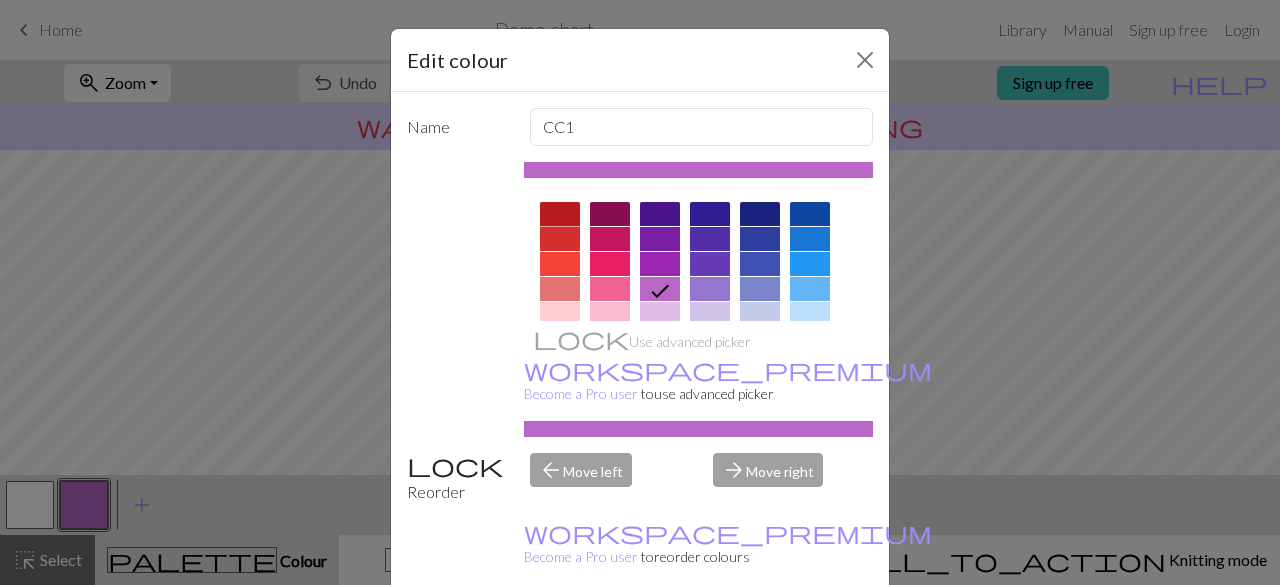 click at bounding box center (560, 214) 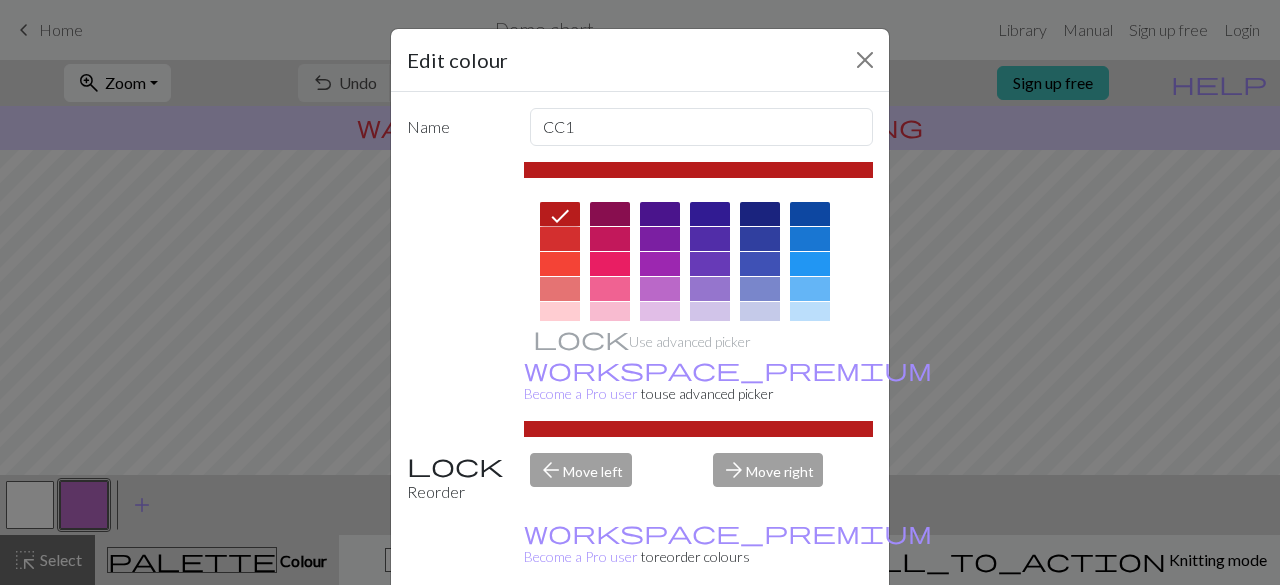 click on "Done" at bounding box center (760, 636) 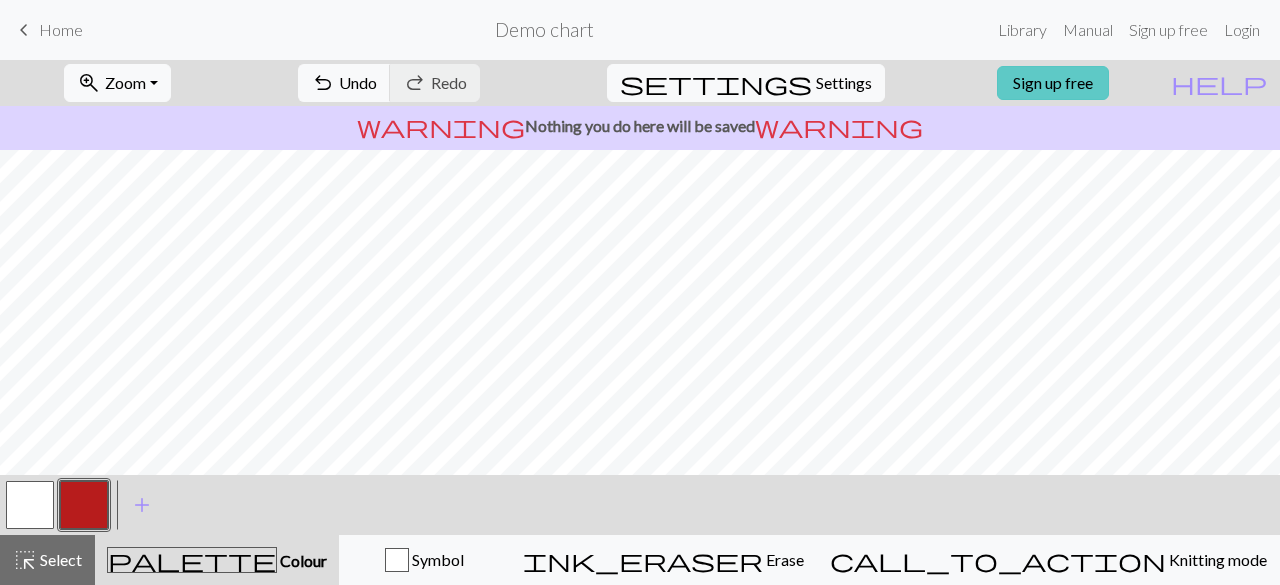 click on "zoom_in Zoom Zoom Fit all Fit width Fit height 50% 100% 150% 200% undo Undo Undo redo Redo Redo settings  Settings Sign up free" at bounding box center [579, 83] 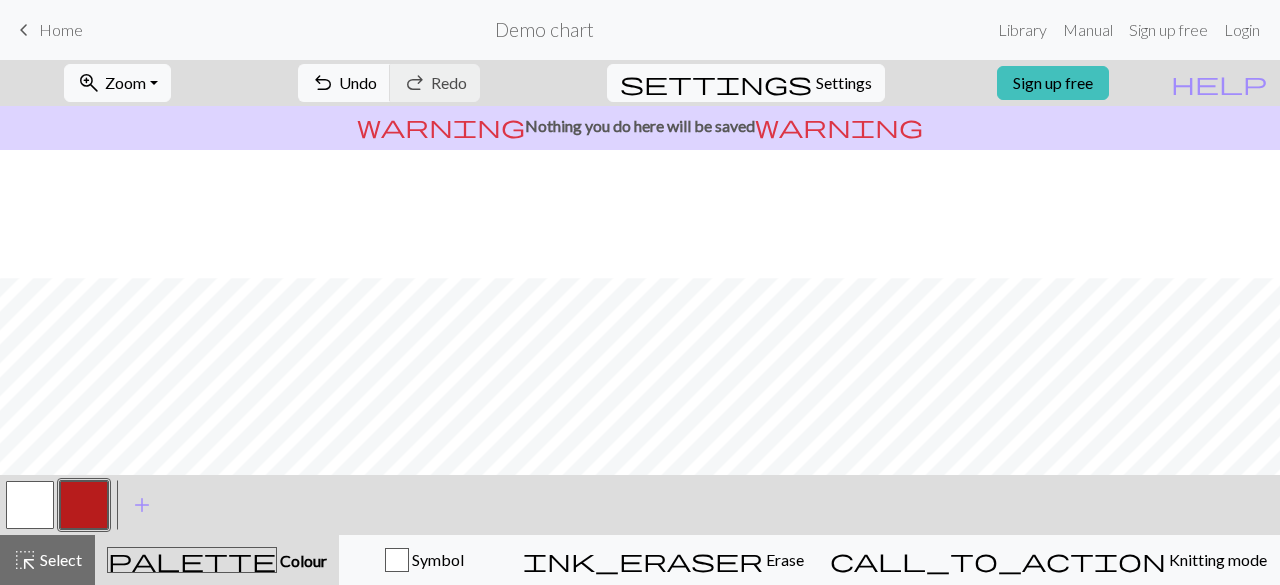 scroll, scrollTop: 419, scrollLeft: 0, axis: vertical 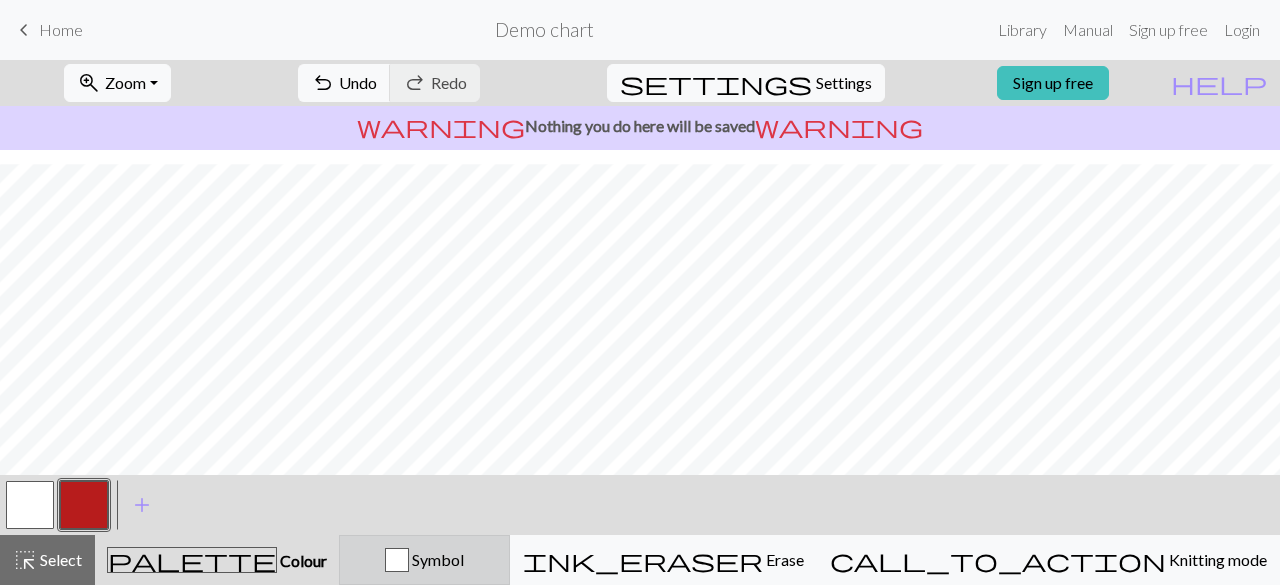 click on "Symbol" at bounding box center [436, 559] 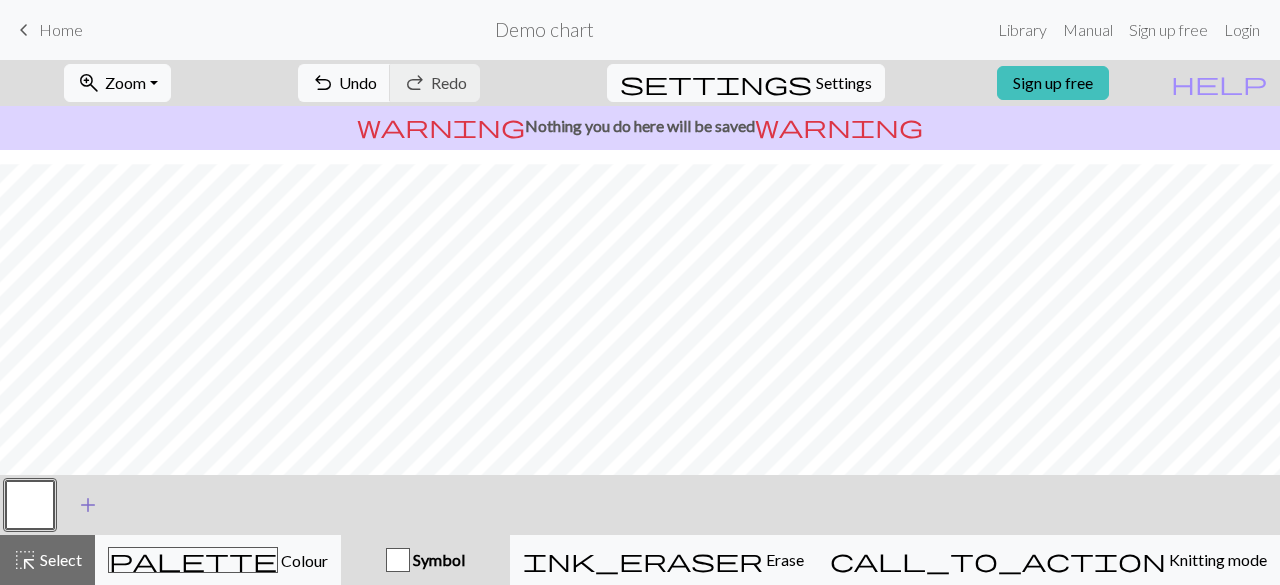 click on "add" at bounding box center (88, 505) 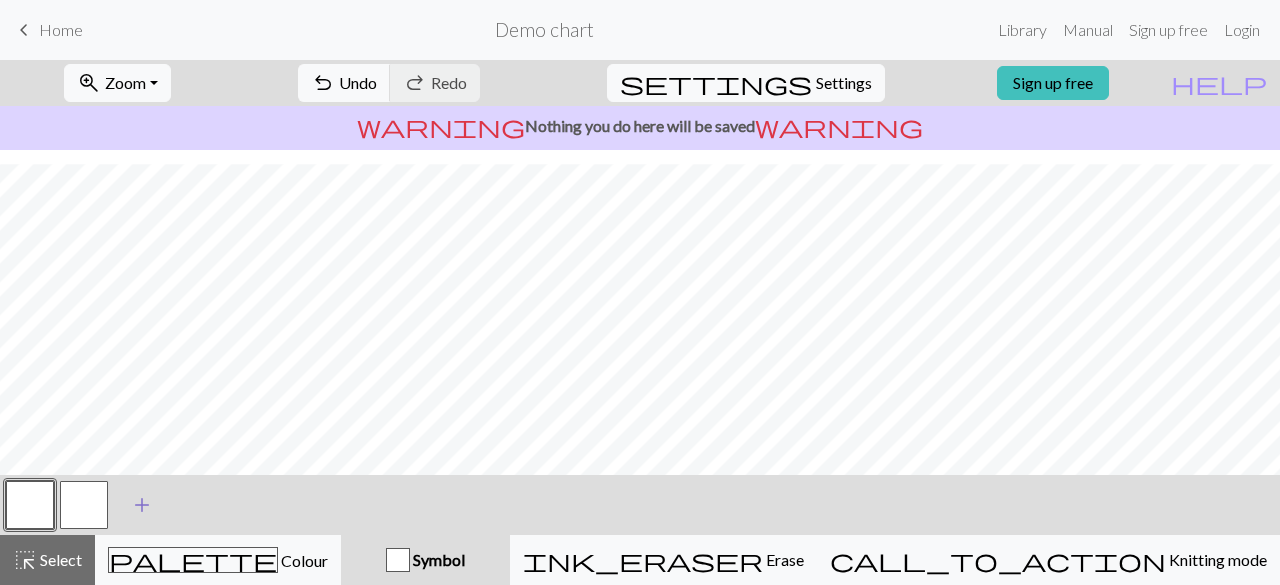 click on "add" at bounding box center [142, 505] 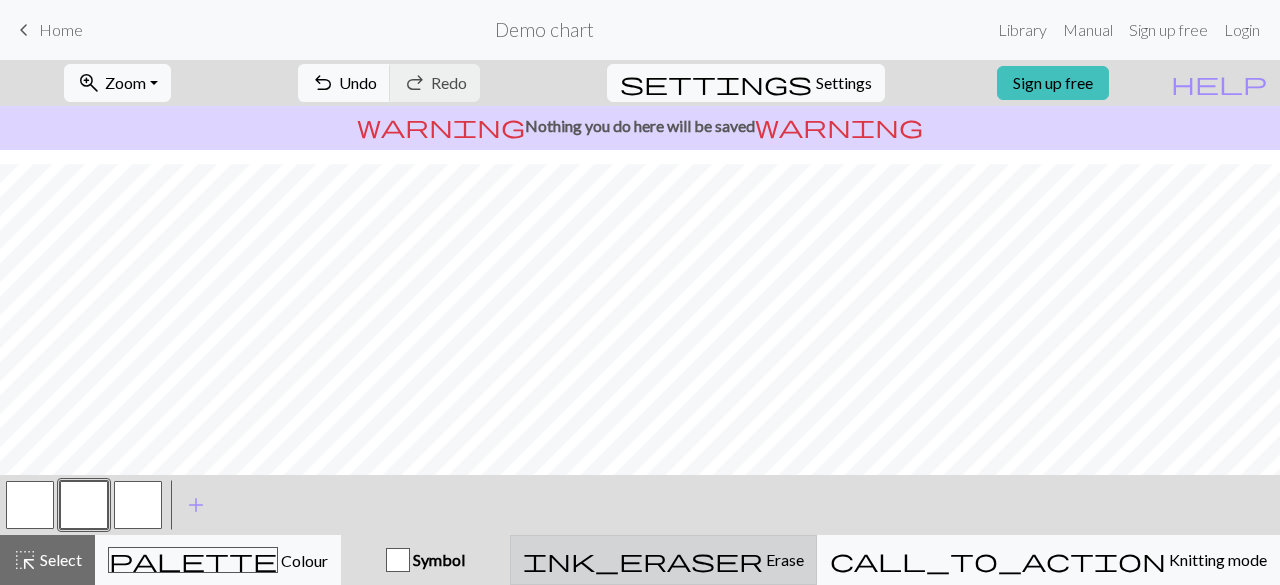click on "Erase" at bounding box center (783, 559) 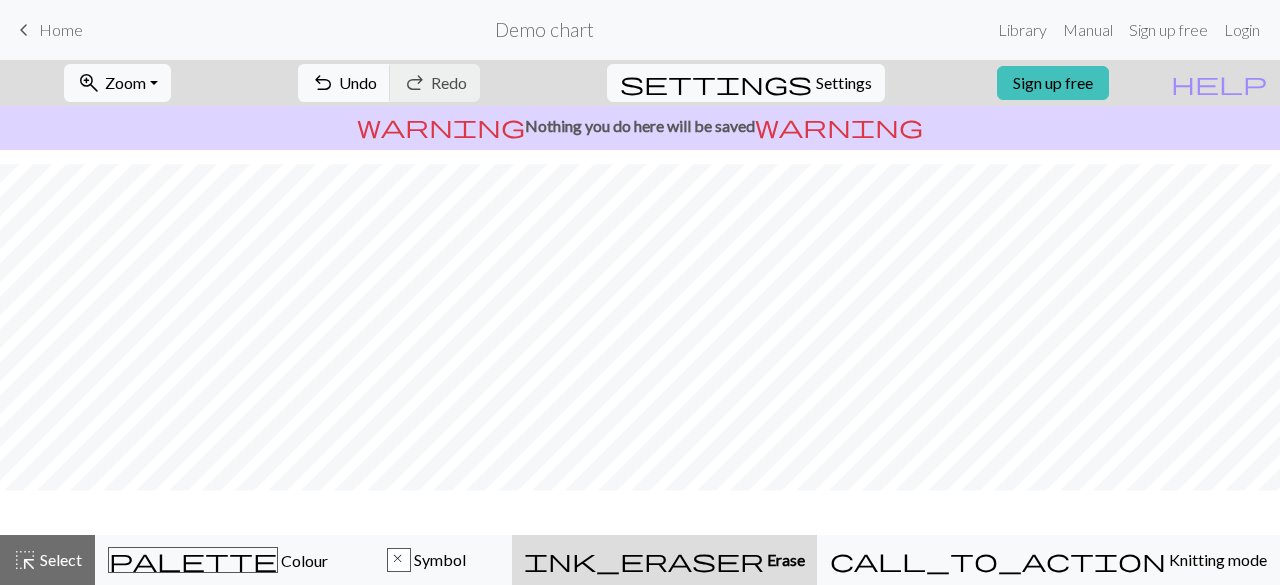 scroll, scrollTop: 359, scrollLeft: 0, axis: vertical 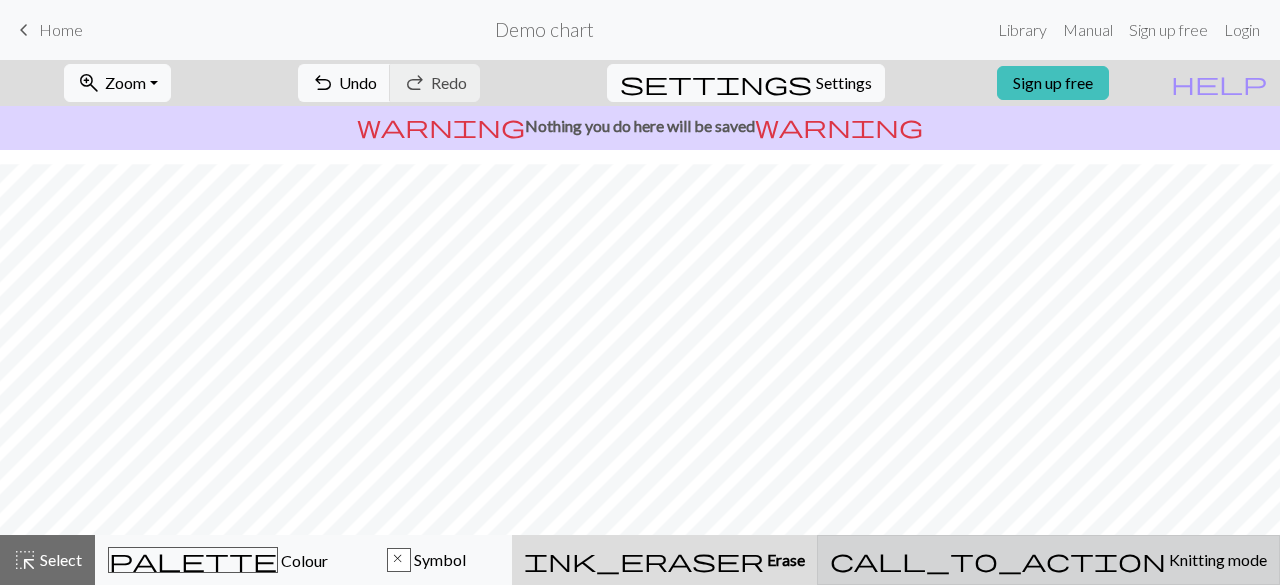 click on "Knitting mode" at bounding box center (1216, 559) 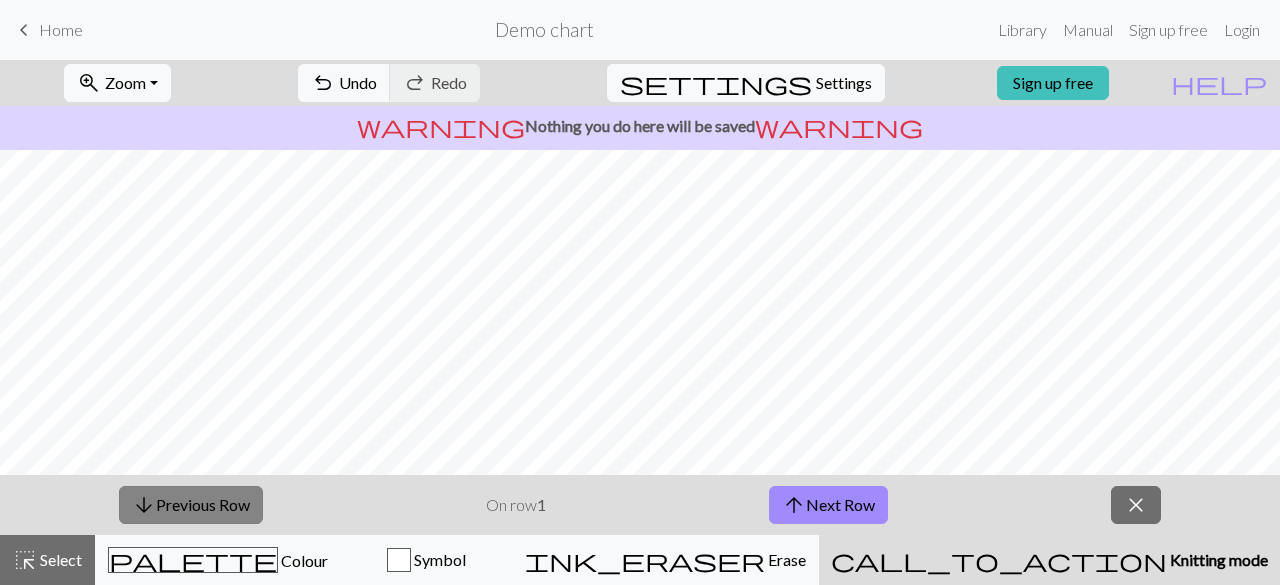 click on "arrow_downward Previous Row" at bounding box center (191, 505) 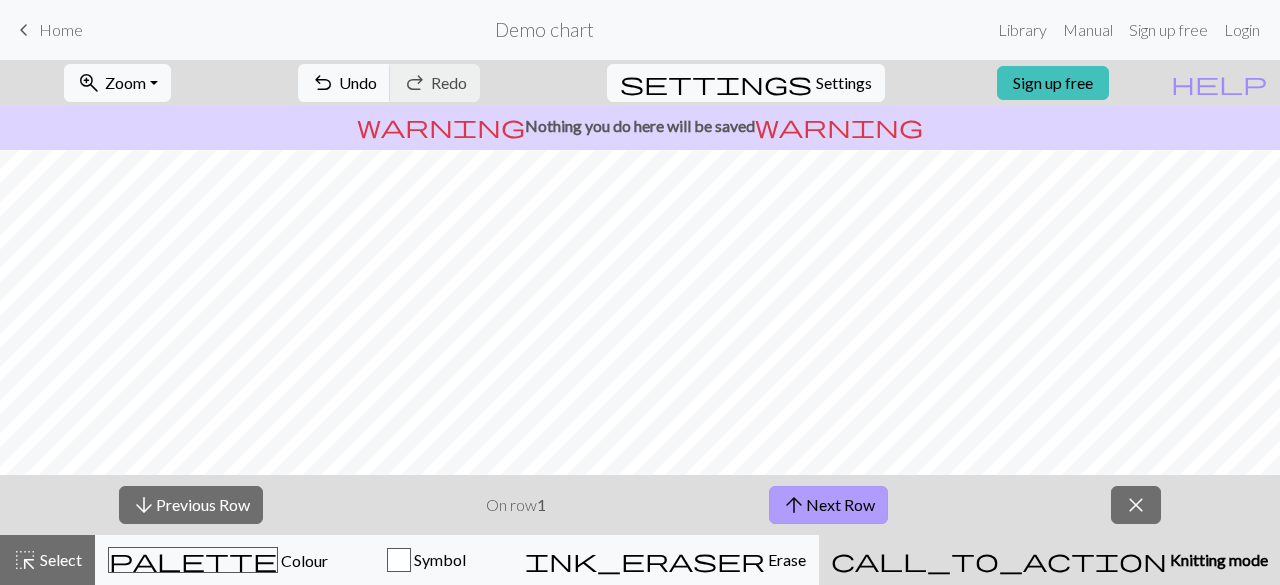 click on "arrow_upward  Next Row" at bounding box center (828, 505) 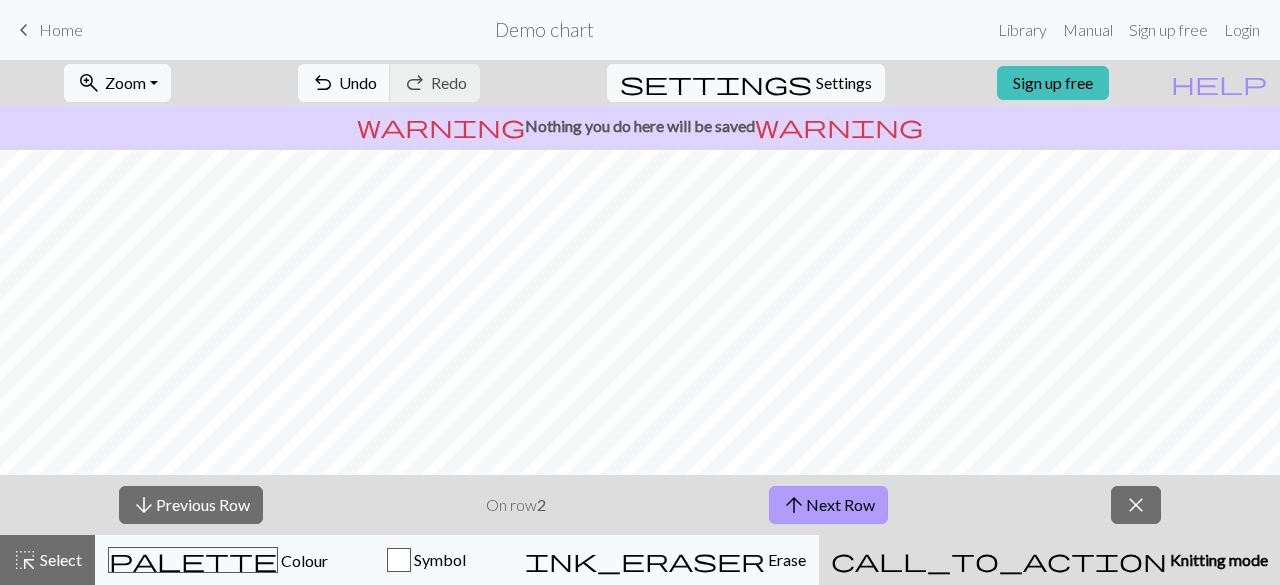 click on "arrow_upward  Next Row" at bounding box center (828, 505) 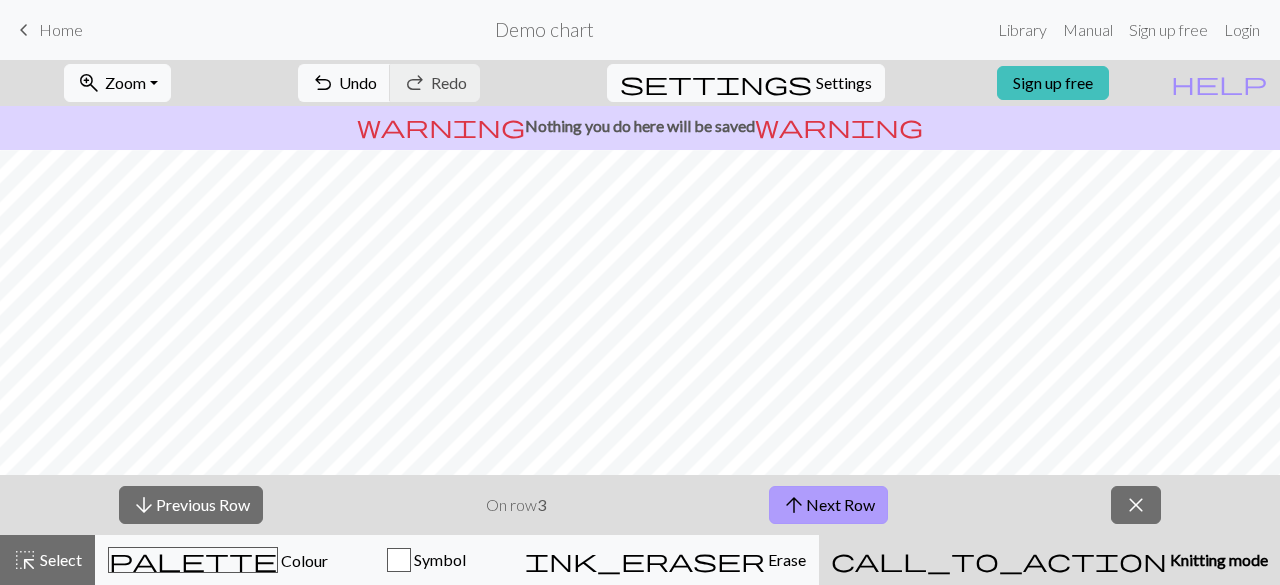 click on "arrow_upward  Next Row" at bounding box center [828, 505] 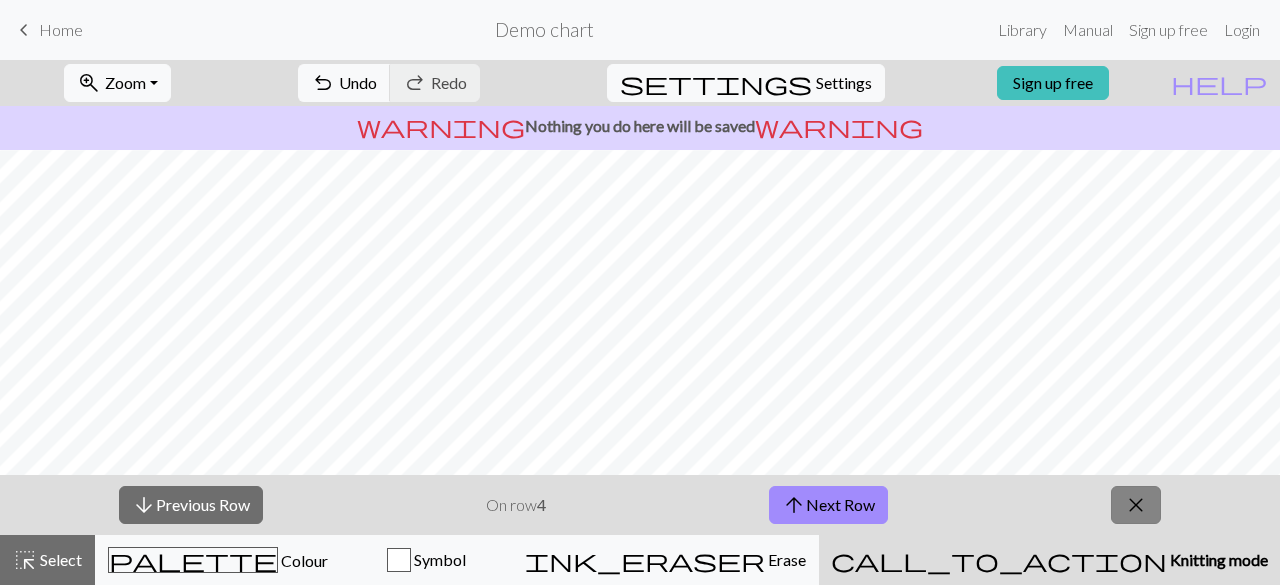 click on "close" at bounding box center (1136, 505) 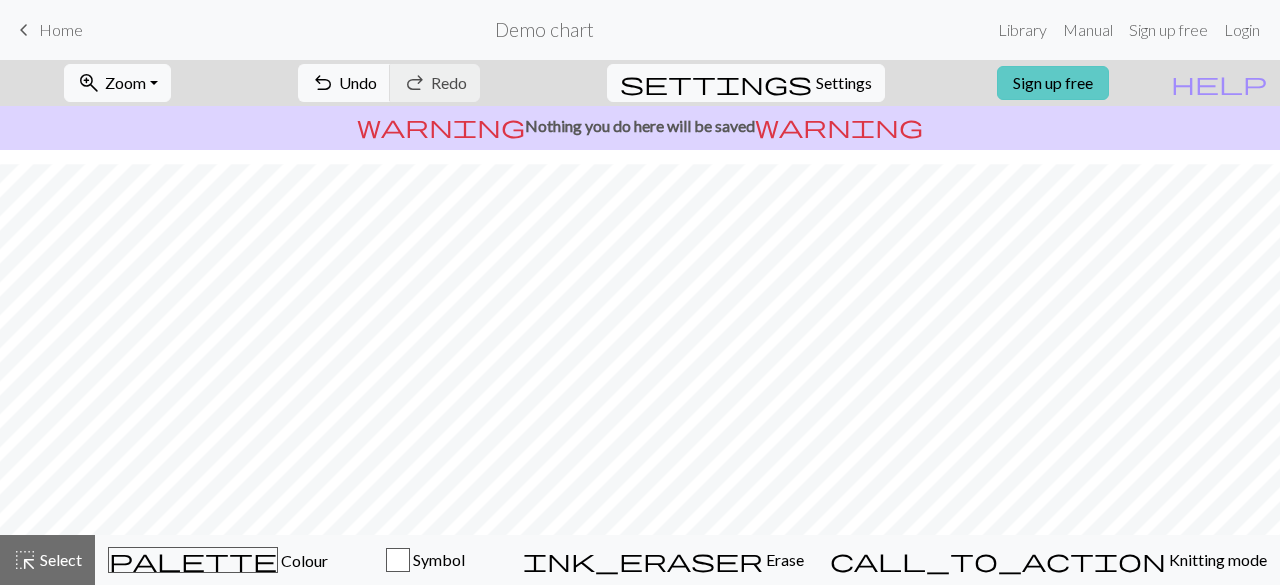 click on "Sign up free" at bounding box center (1053, 83) 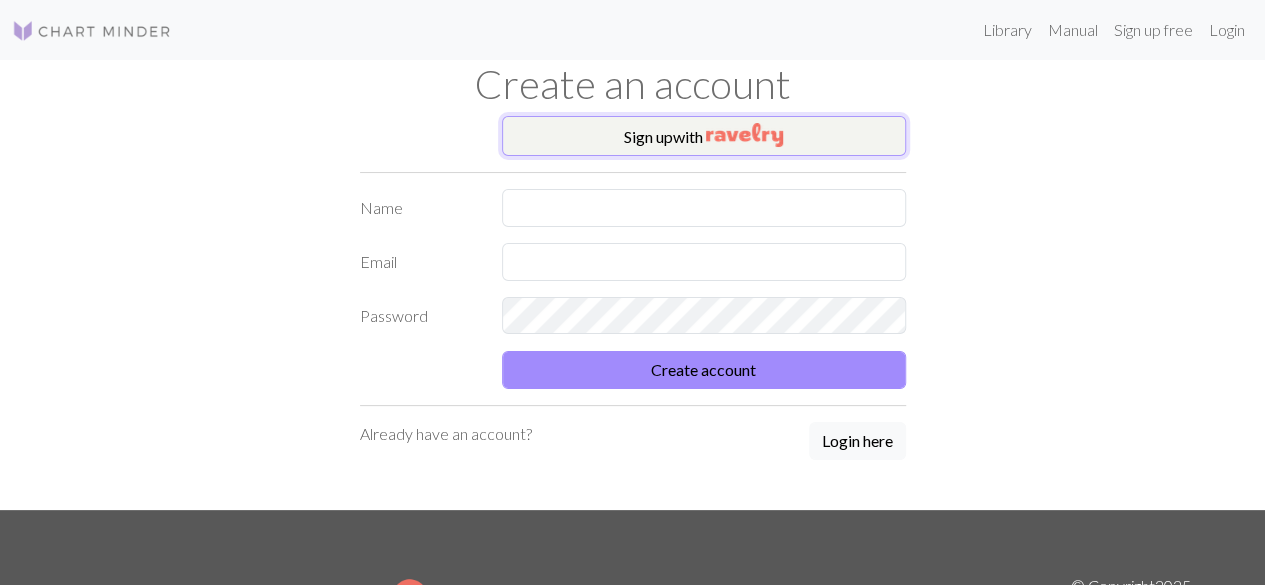 click at bounding box center (744, 135) 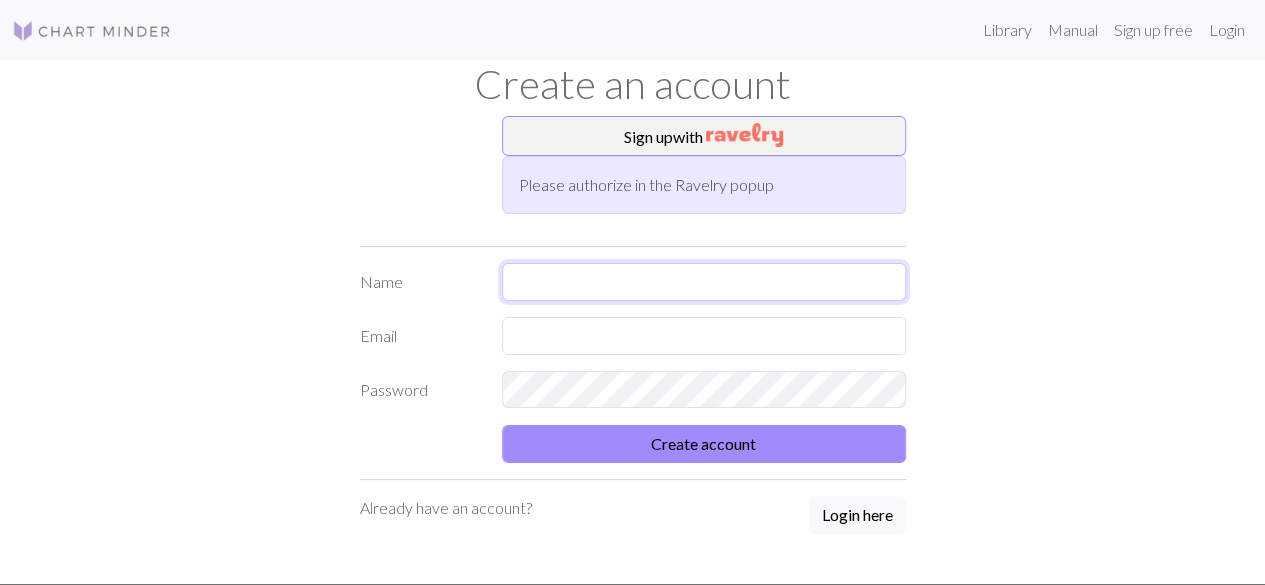 click at bounding box center [704, 282] 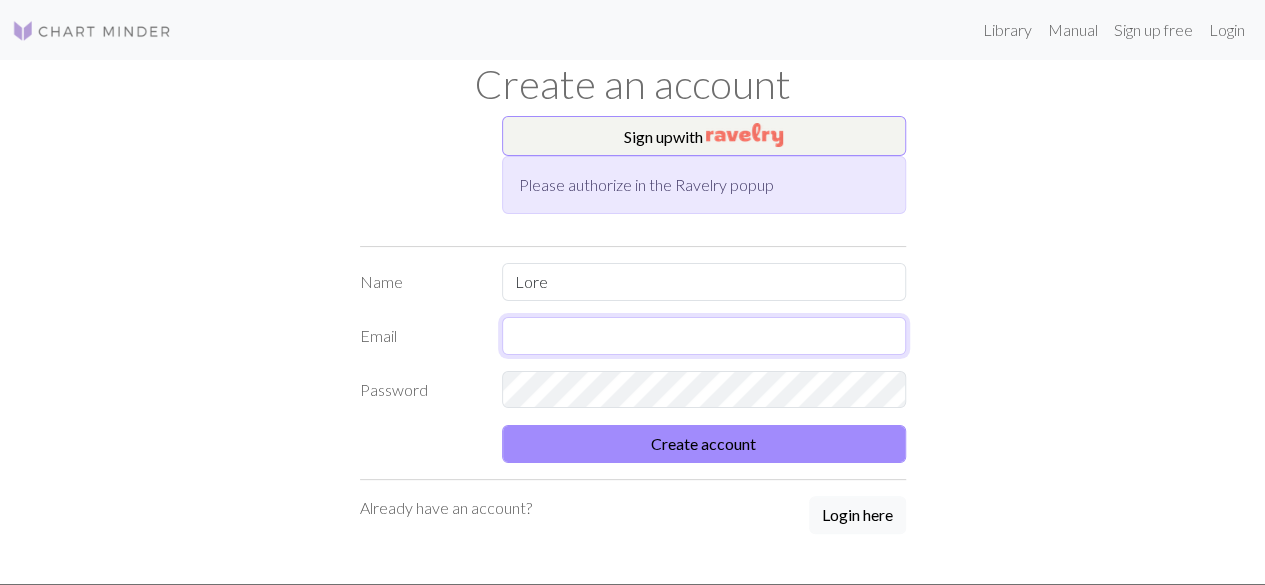 click at bounding box center (704, 336) 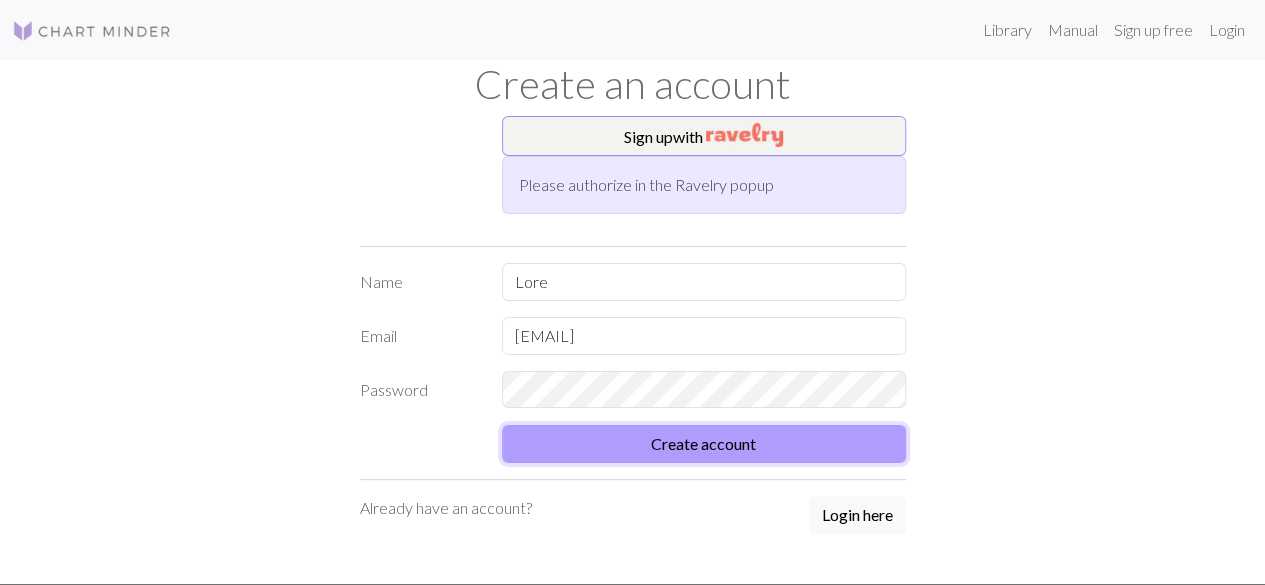 click on "Create account" at bounding box center (704, 444) 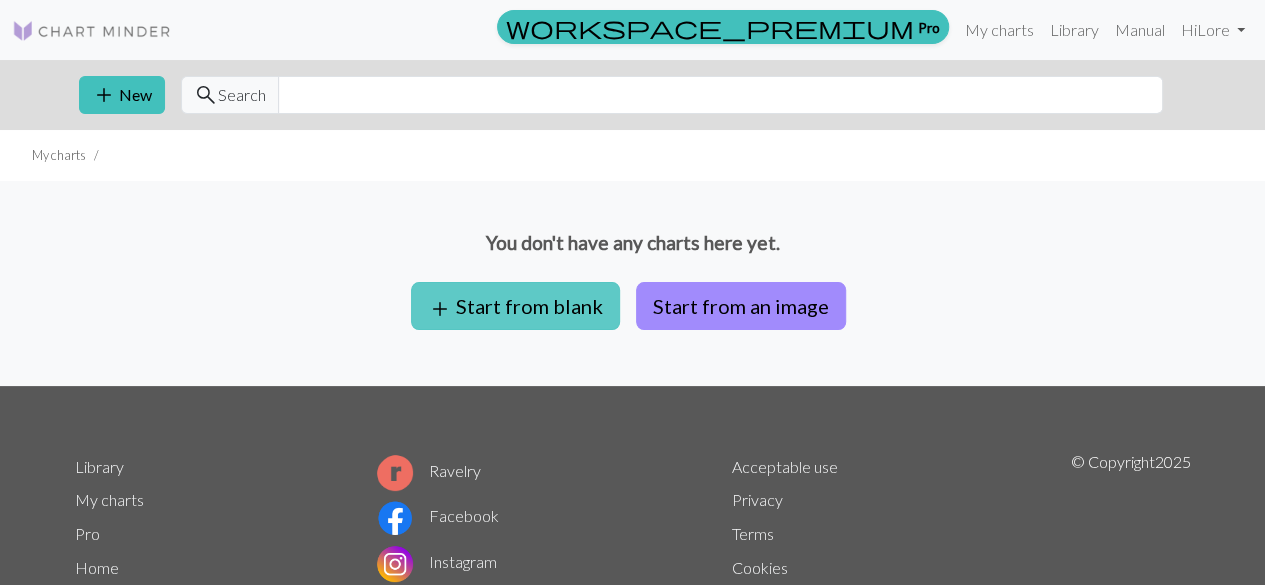 click on "add   Start from blank" at bounding box center [515, 306] 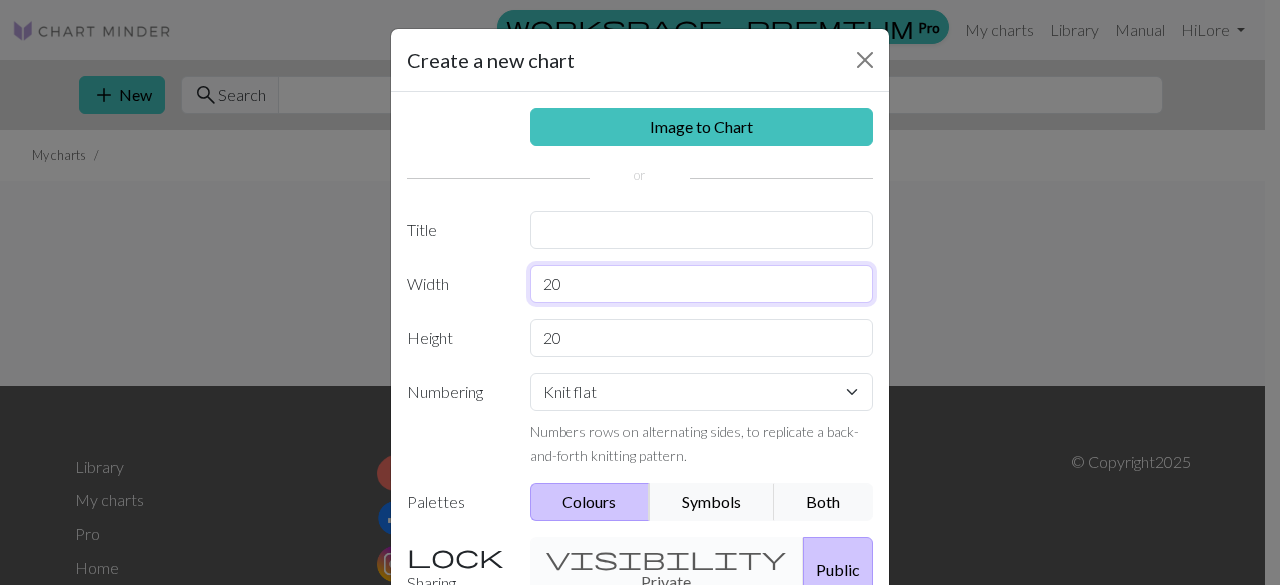 click on "20" at bounding box center (702, 284) 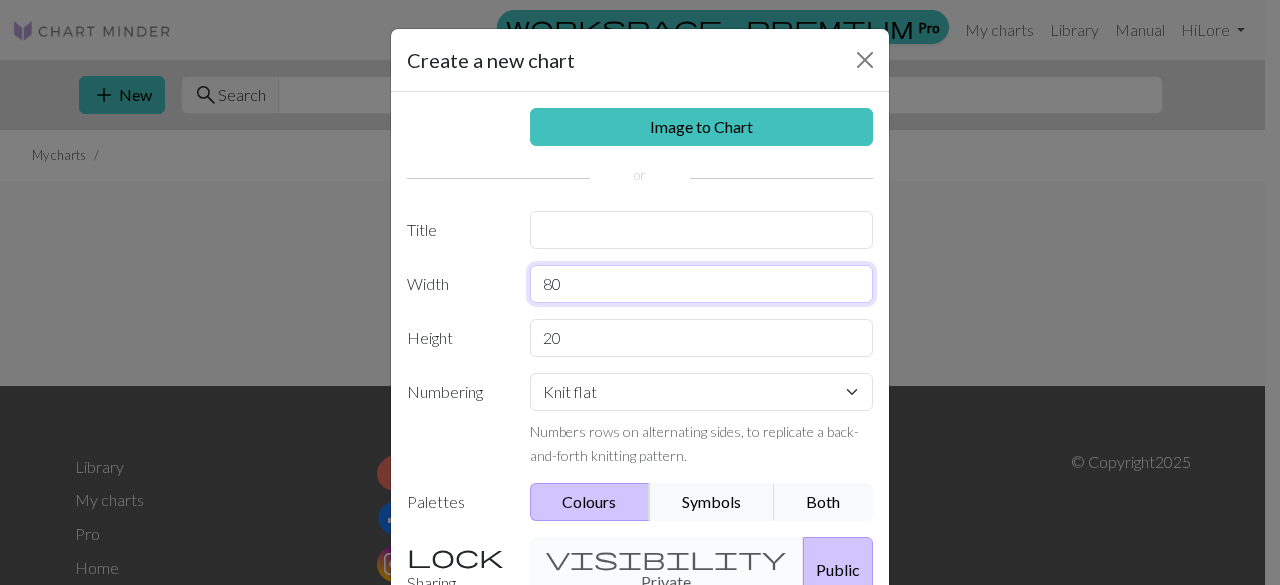 type on "80" 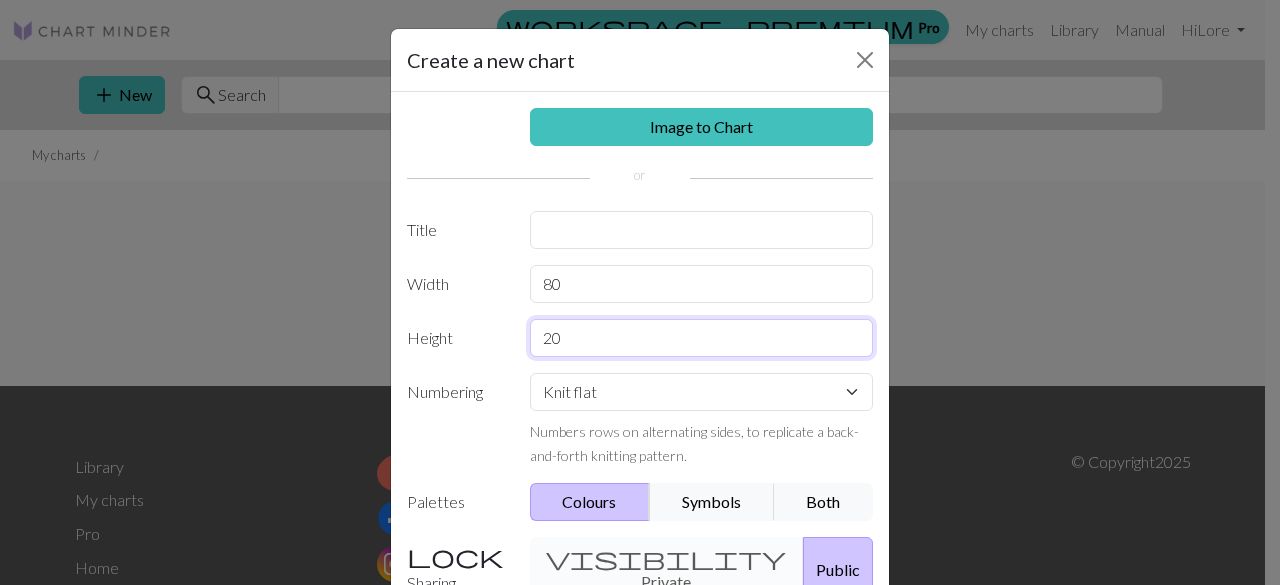drag, startPoint x: 584, startPoint y: 333, endPoint x: 493, endPoint y: 339, distance: 91.197586 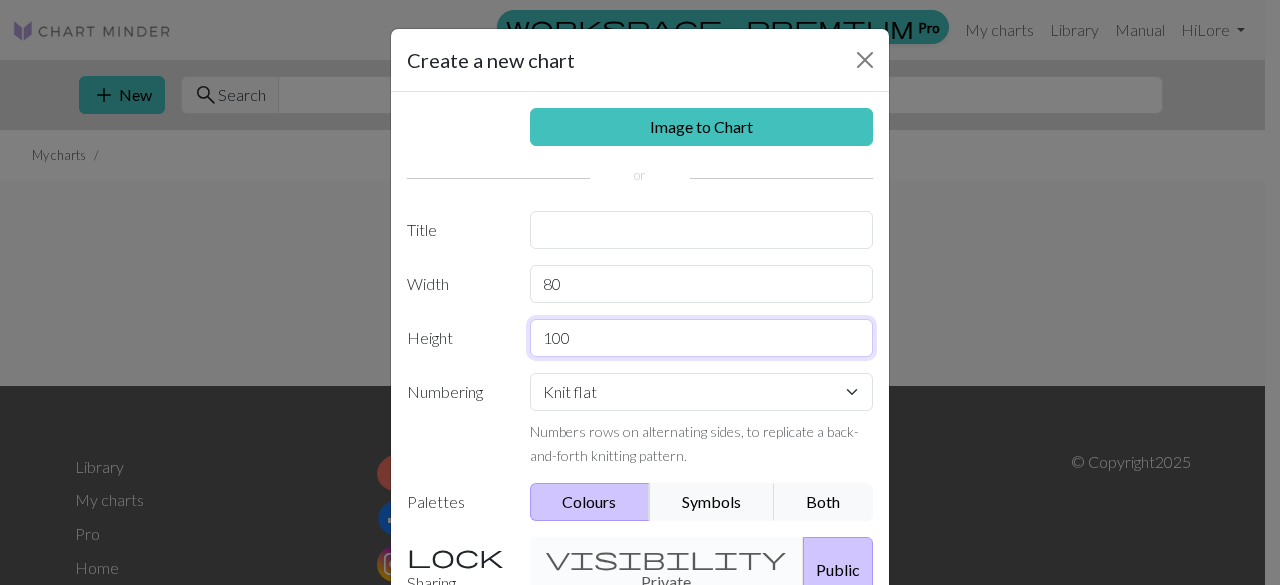 type on "100" 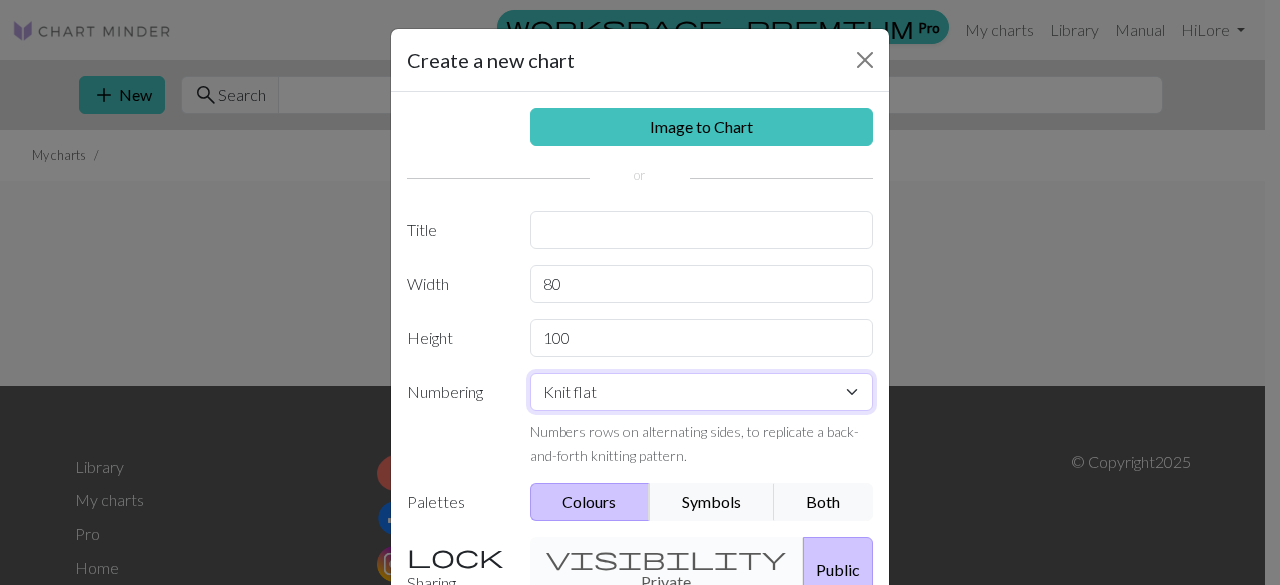 click on "Knit flat Knit in the round Lace knitting Cross stitch" at bounding box center [702, 392] 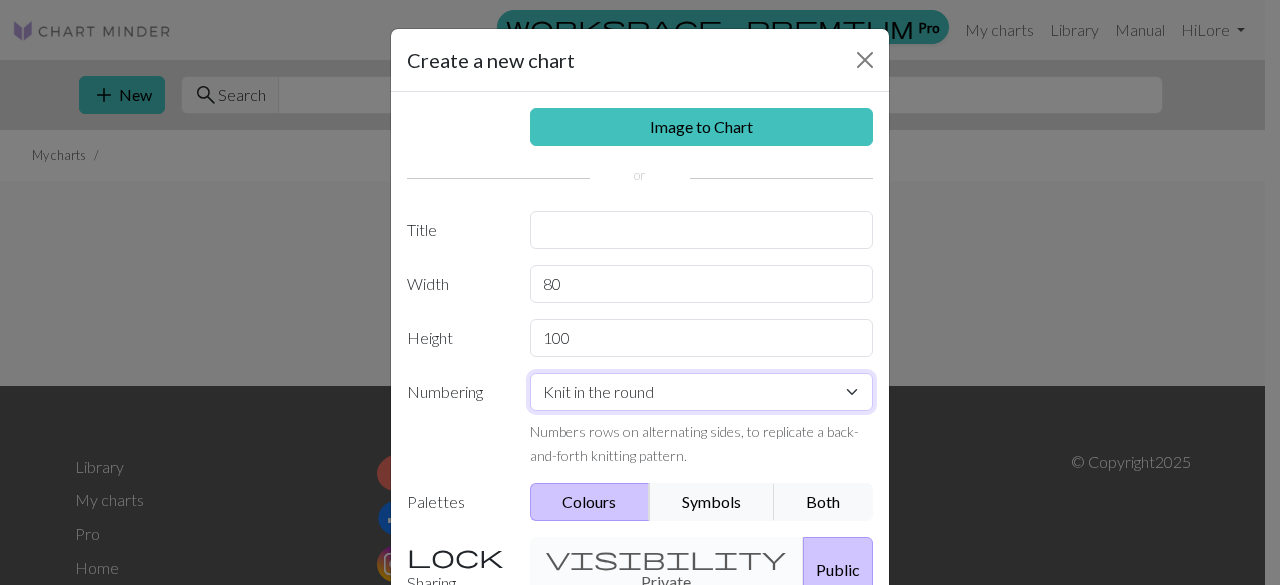 click on "Knit flat Knit in the round Lace knitting Cross stitch" at bounding box center (702, 392) 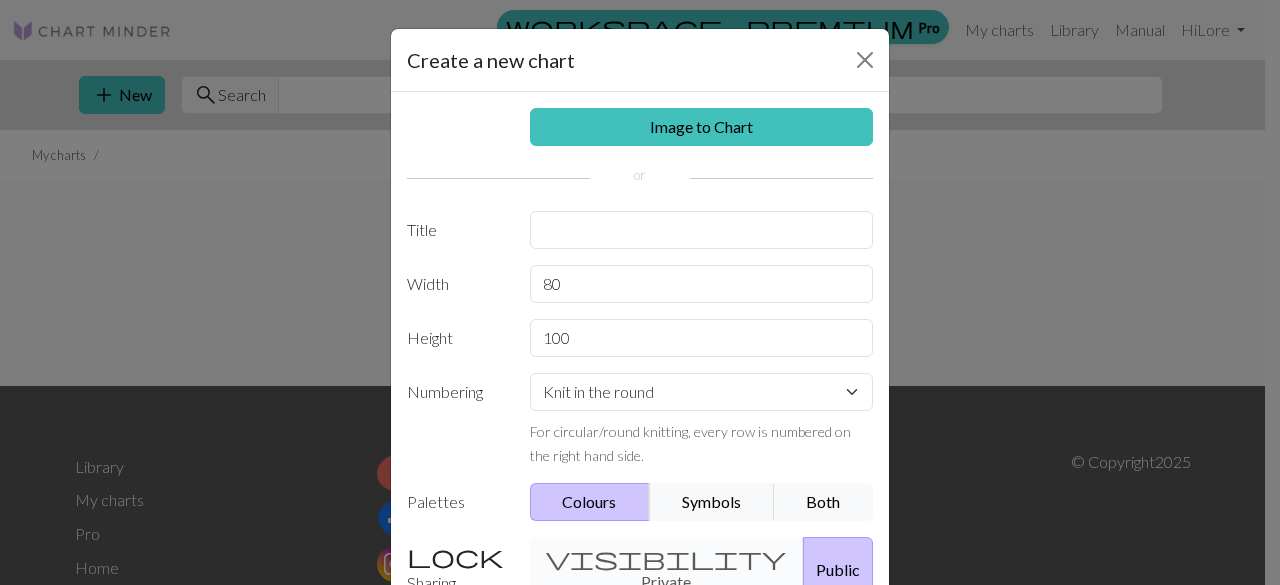 click on "Colours" at bounding box center [590, 502] 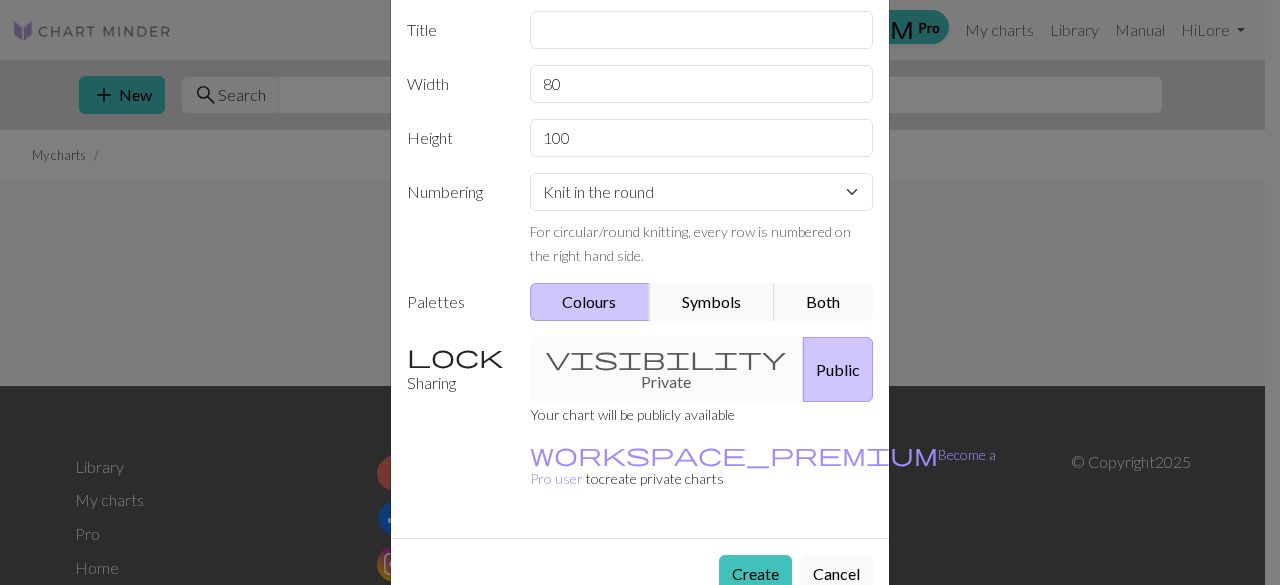 scroll, scrollTop: 200, scrollLeft: 0, axis: vertical 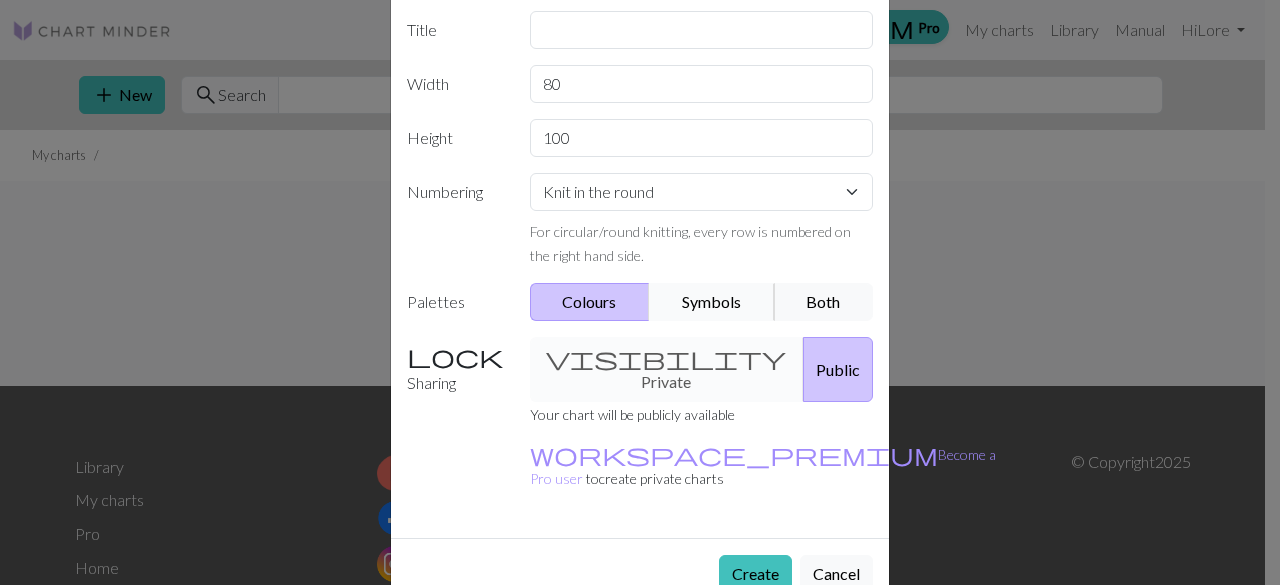 click on "Symbols" at bounding box center [712, 302] 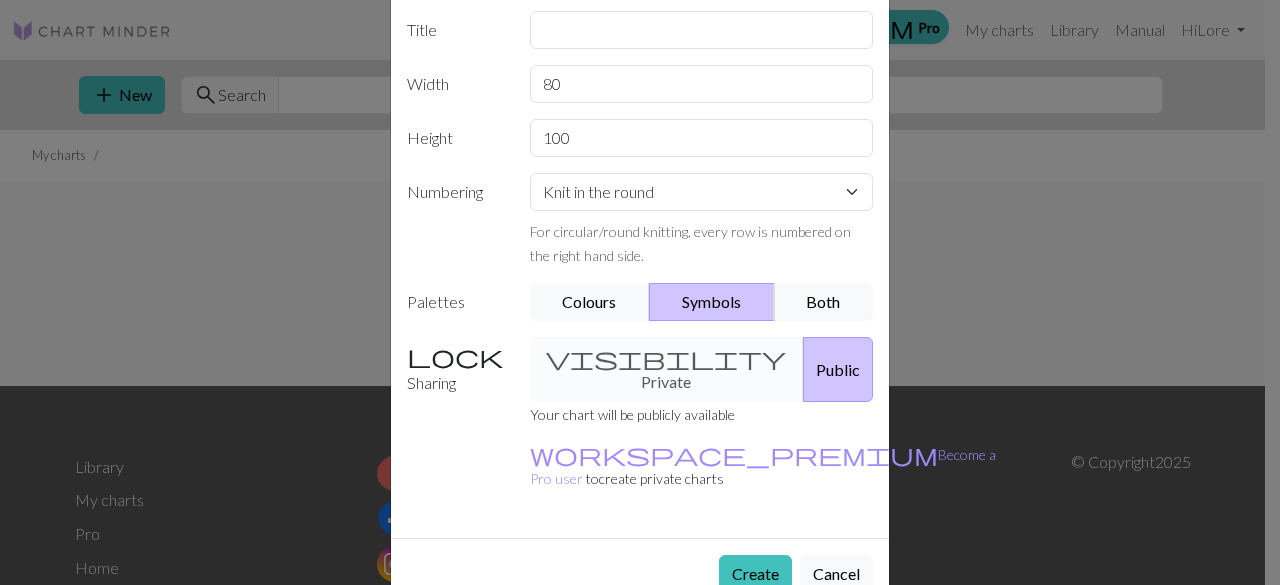 click on "Colours" at bounding box center [590, 302] 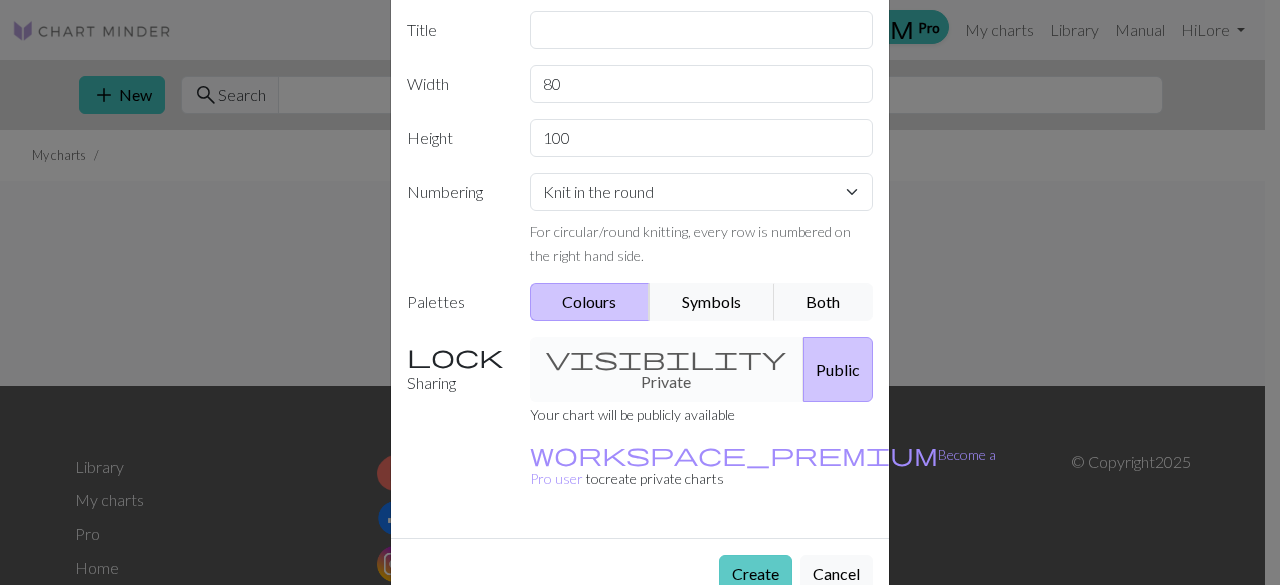 click on "Create" at bounding box center (755, 574) 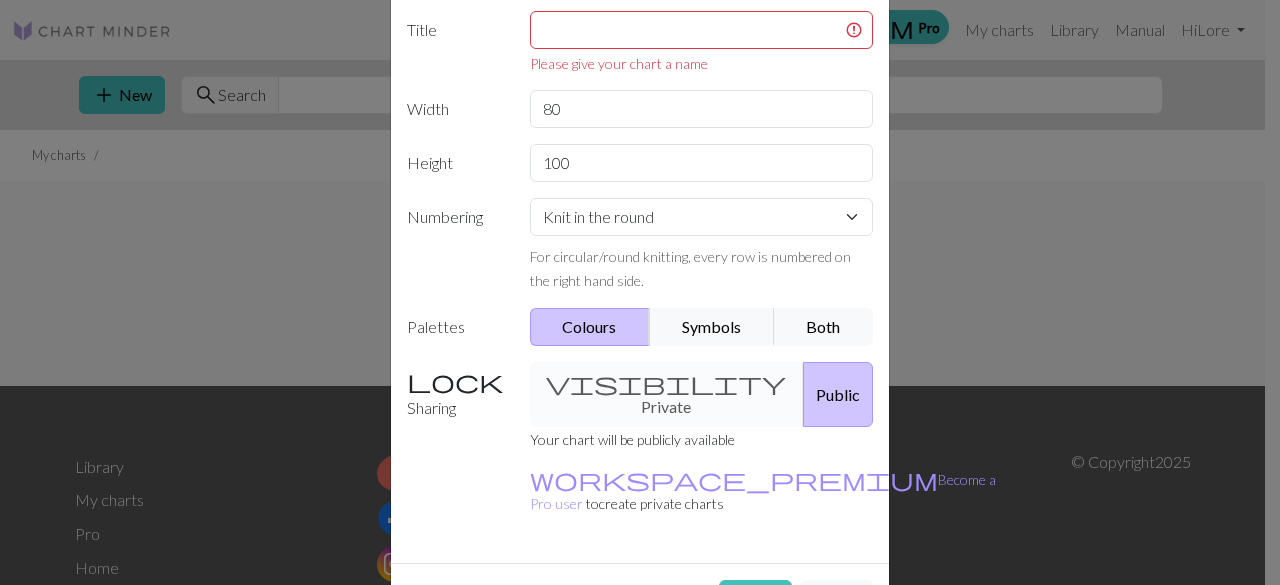 click on "visibility  Private Public" at bounding box center (702, 394) 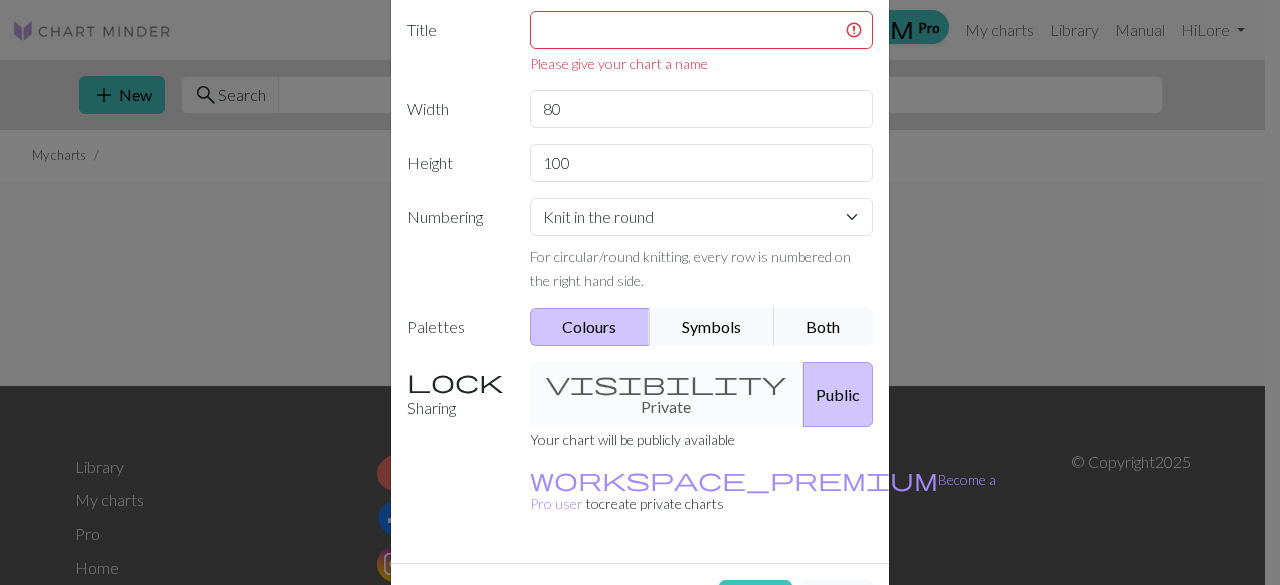 scroll, scrollTop: 48, scrollLeft: 0, axis: vertical 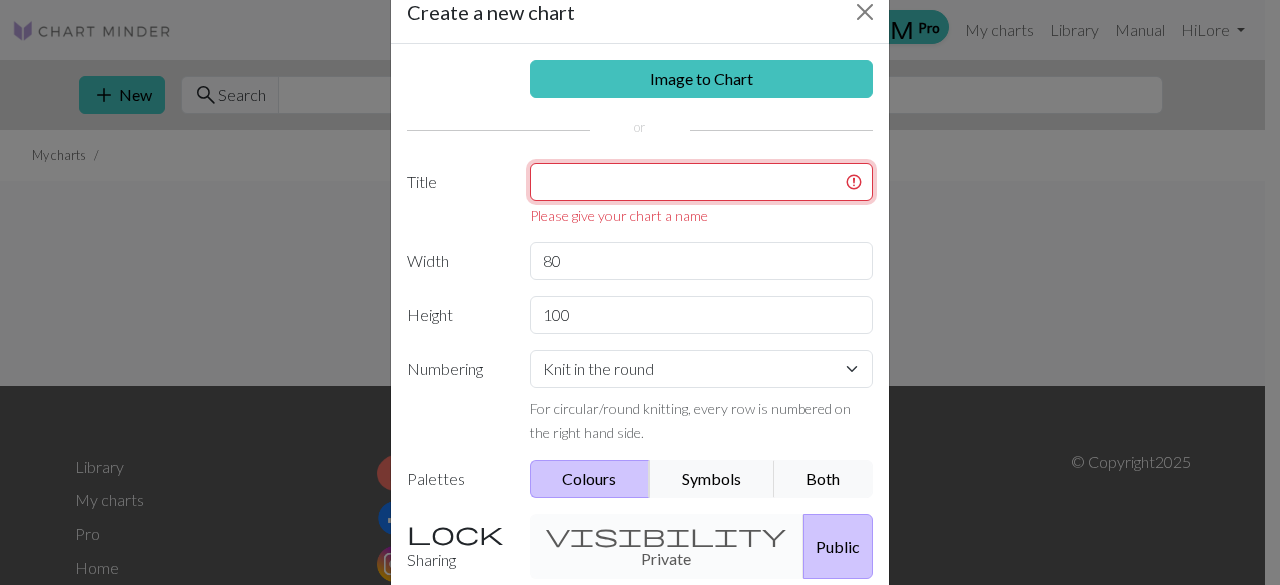 click at bounding box center (702, 182) 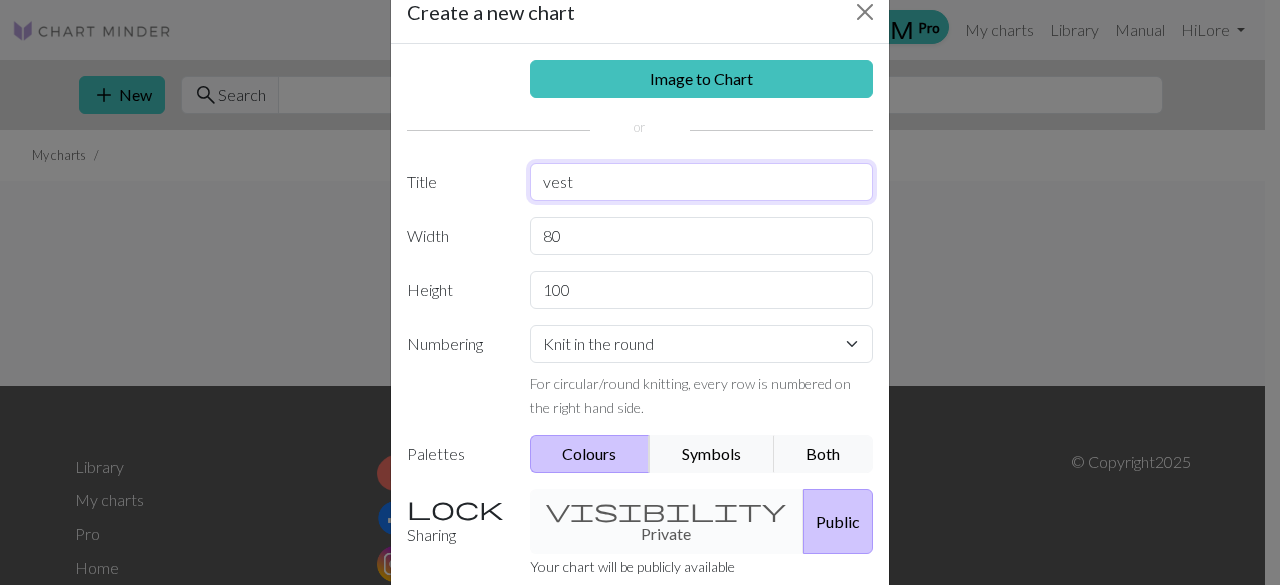 click on "vest" at bounding box center (702, 182) 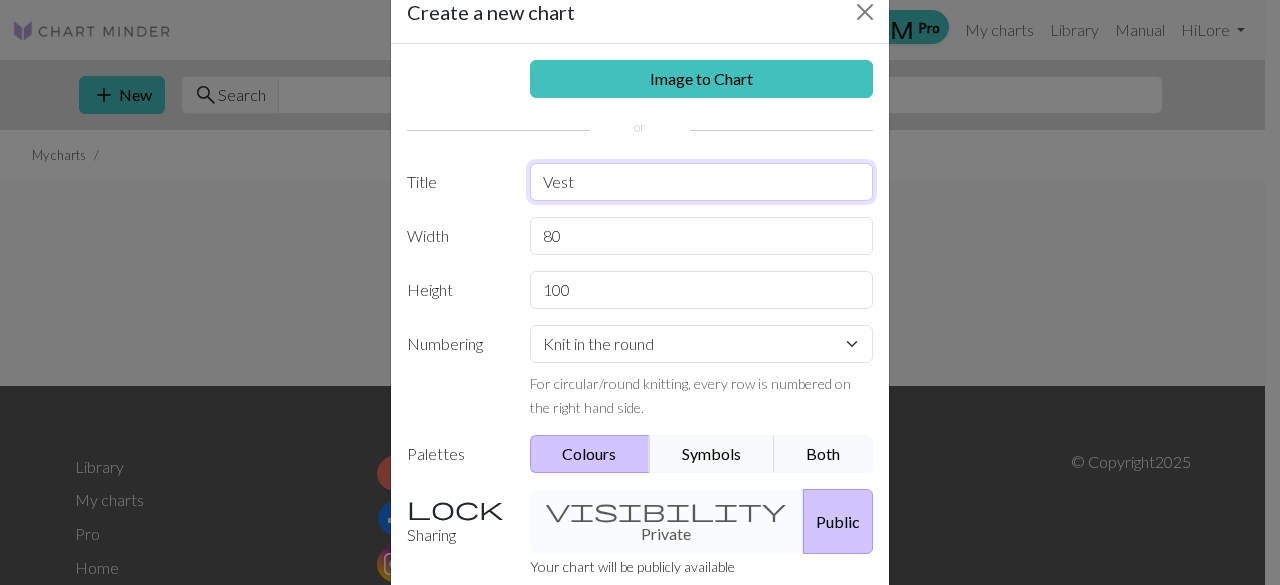 scroll, scrollTop: 200, scrollLeft: 0, axis: vertical 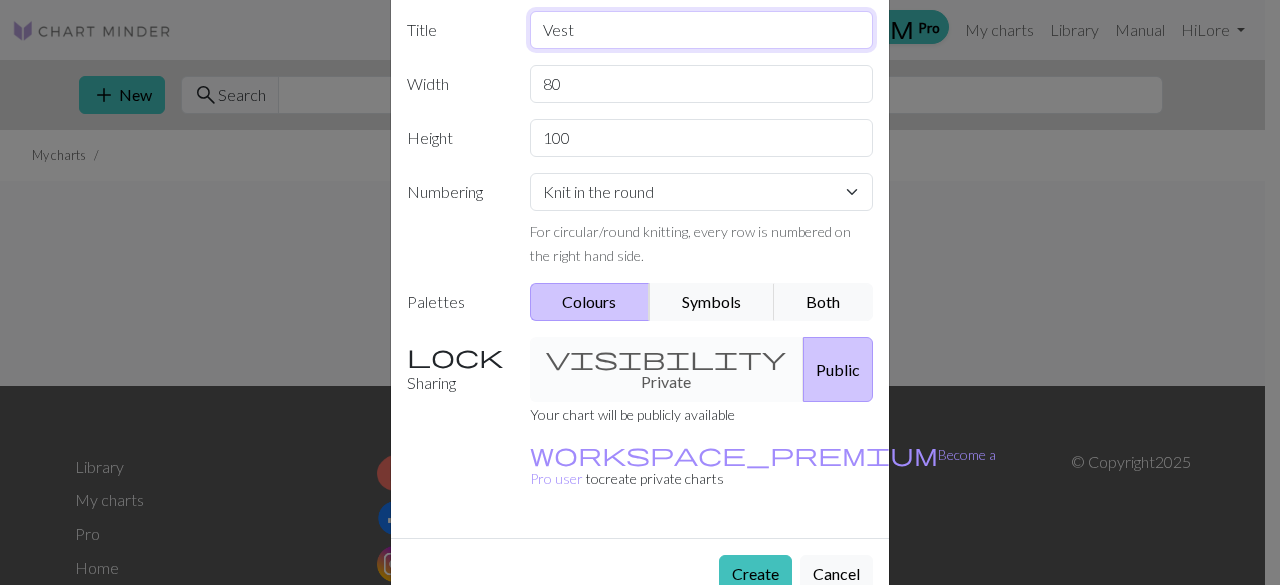 type on "Vest" 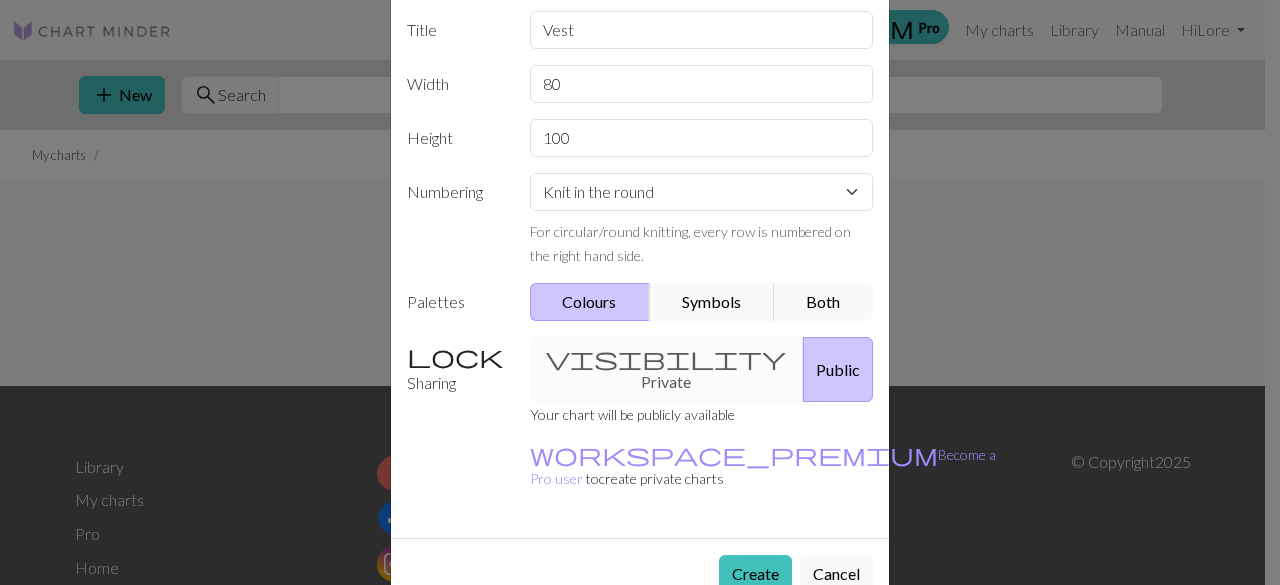 click on "visibility  Private Public" at bounding box center (702, 369) 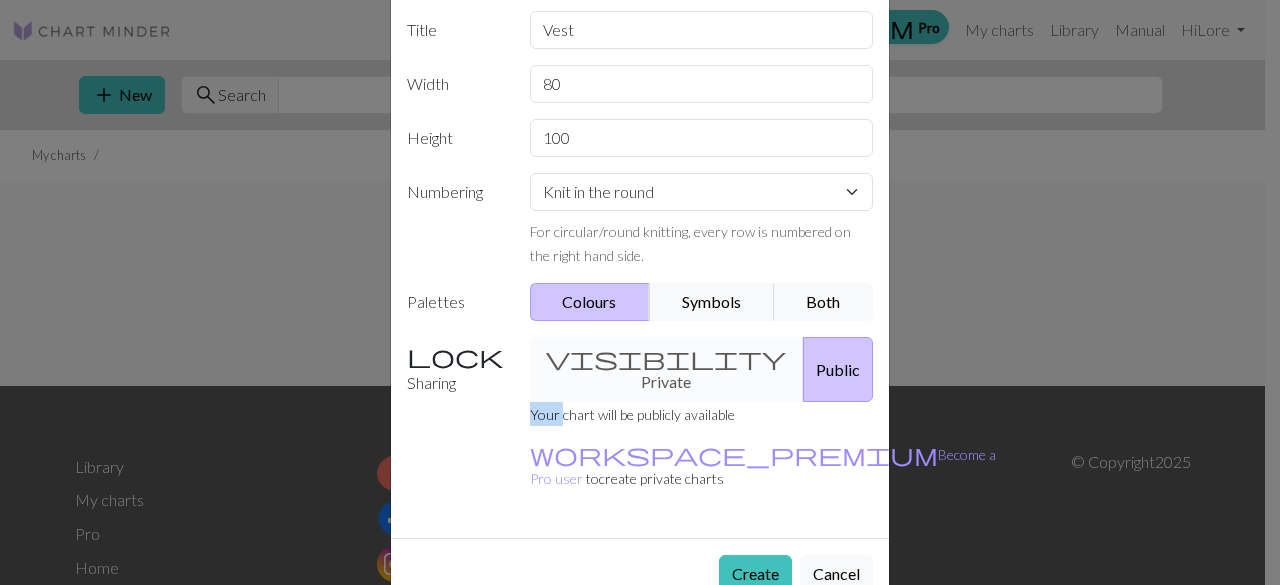 click on "visibility  Private Public" at bounding box center (702, 369) 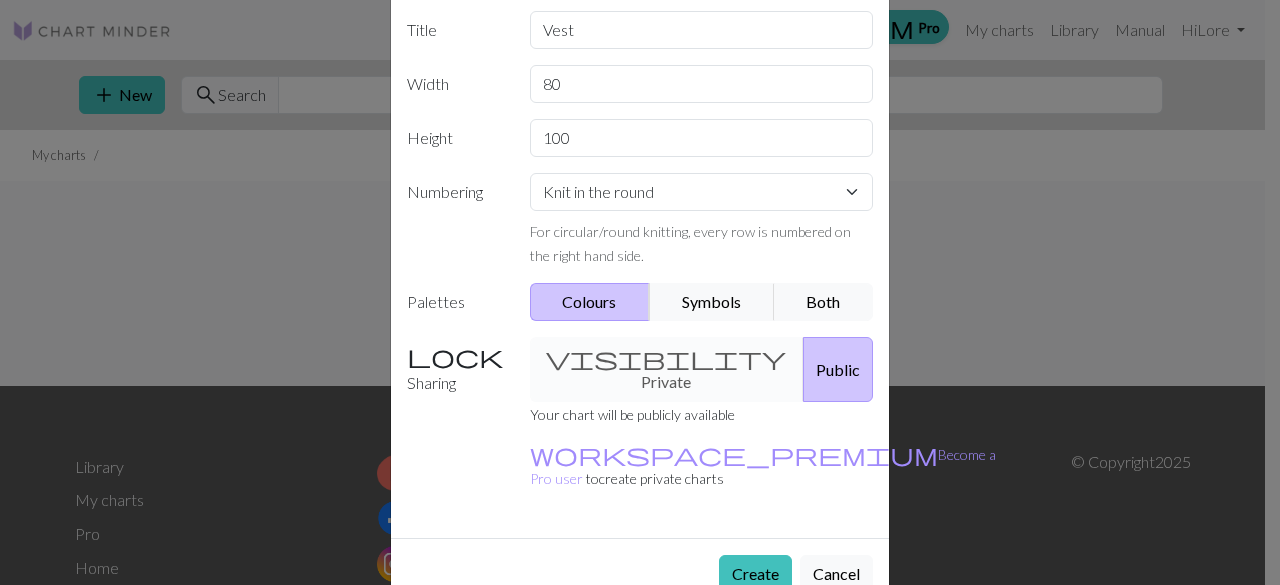 click on "visibility  Private Public" at bounding box center [702, 369] 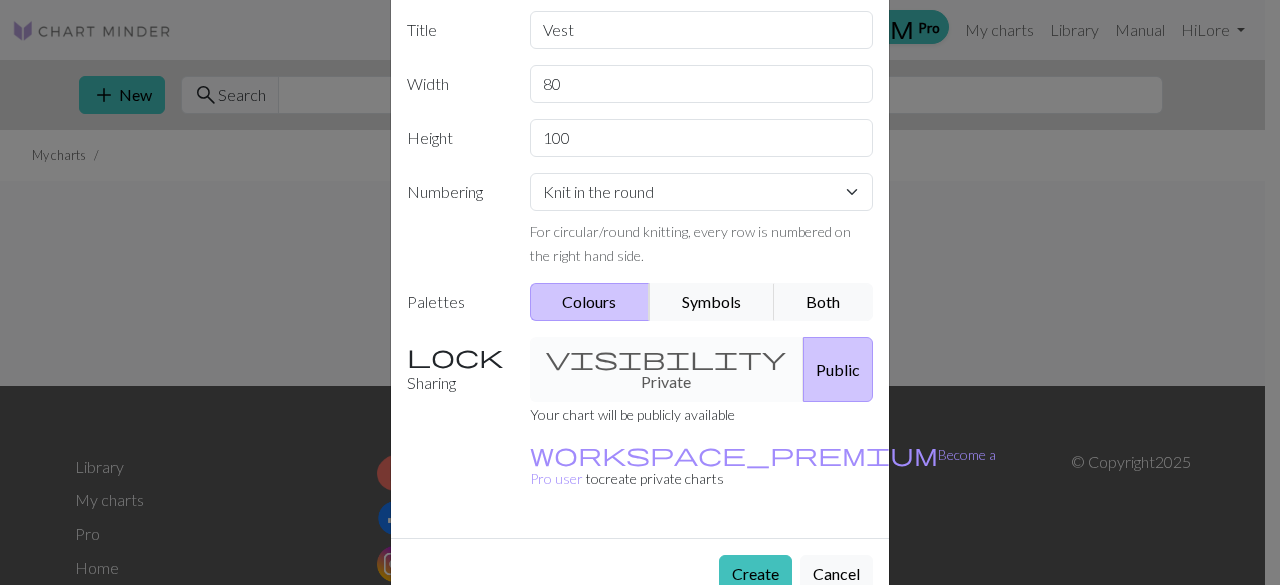 click on "visibility  Private Public" at bounding box center [702, 369] 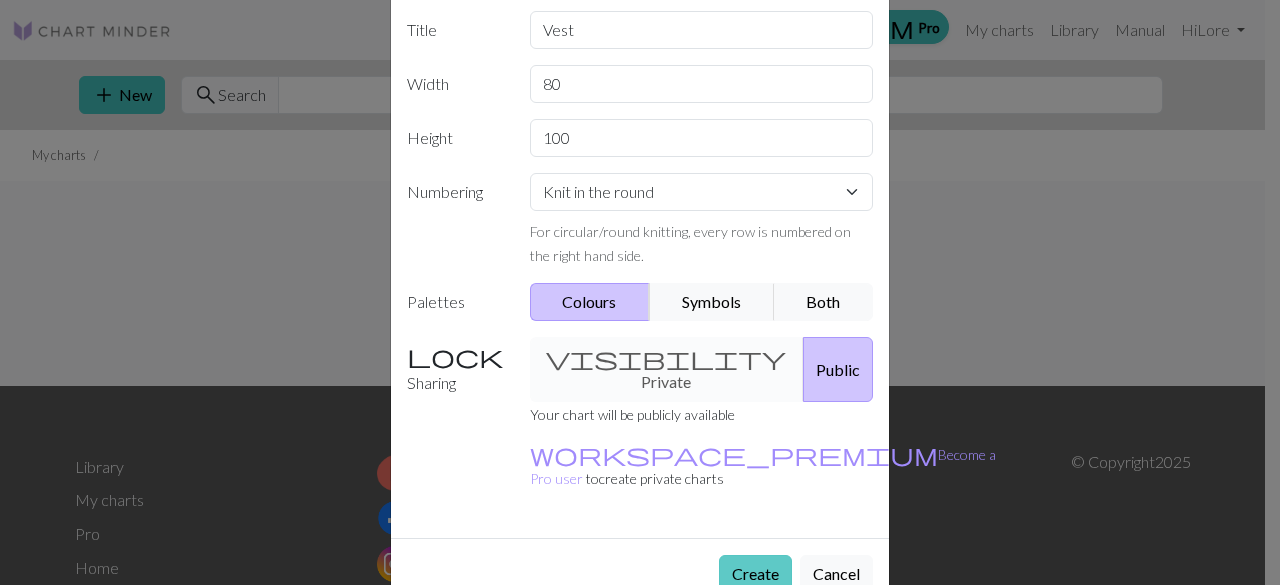 click on "Create" at bounding box center (755, 574) 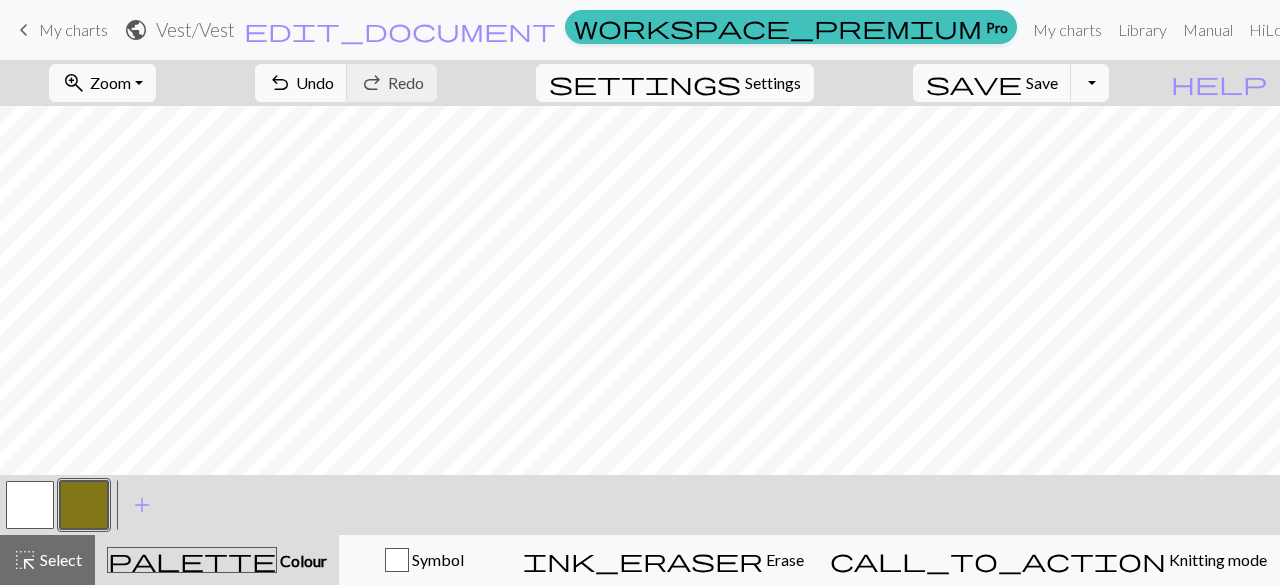 scroll, scrollTop: 6, scrollLeft: 0, axis: vertical 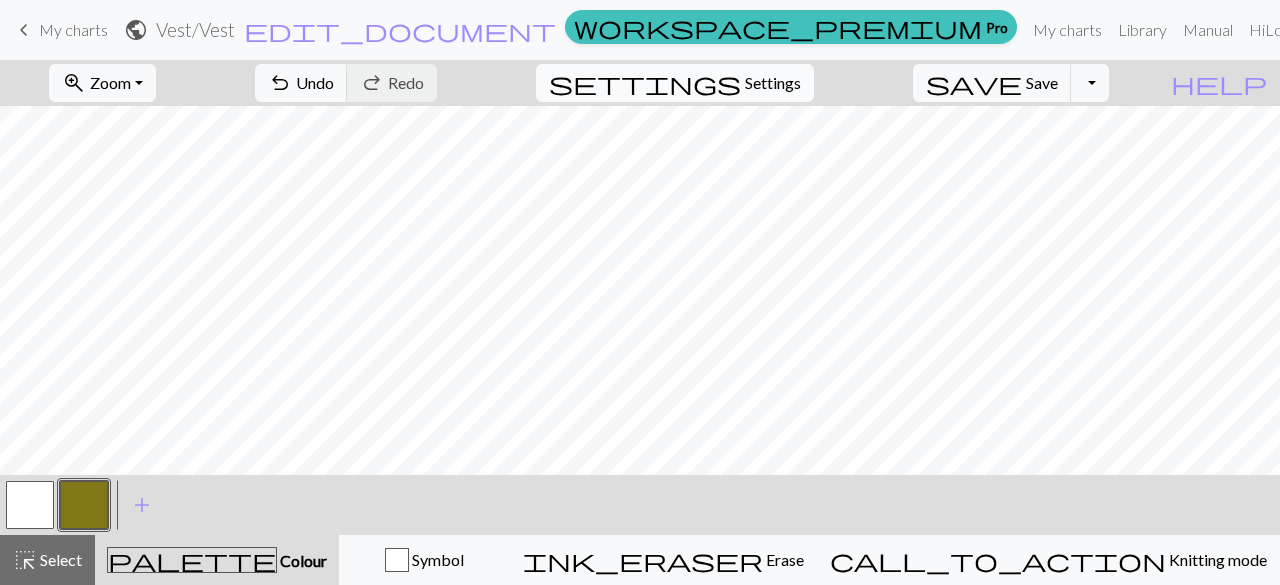 click on "settings  Settings" at bounding box center [675, 83] 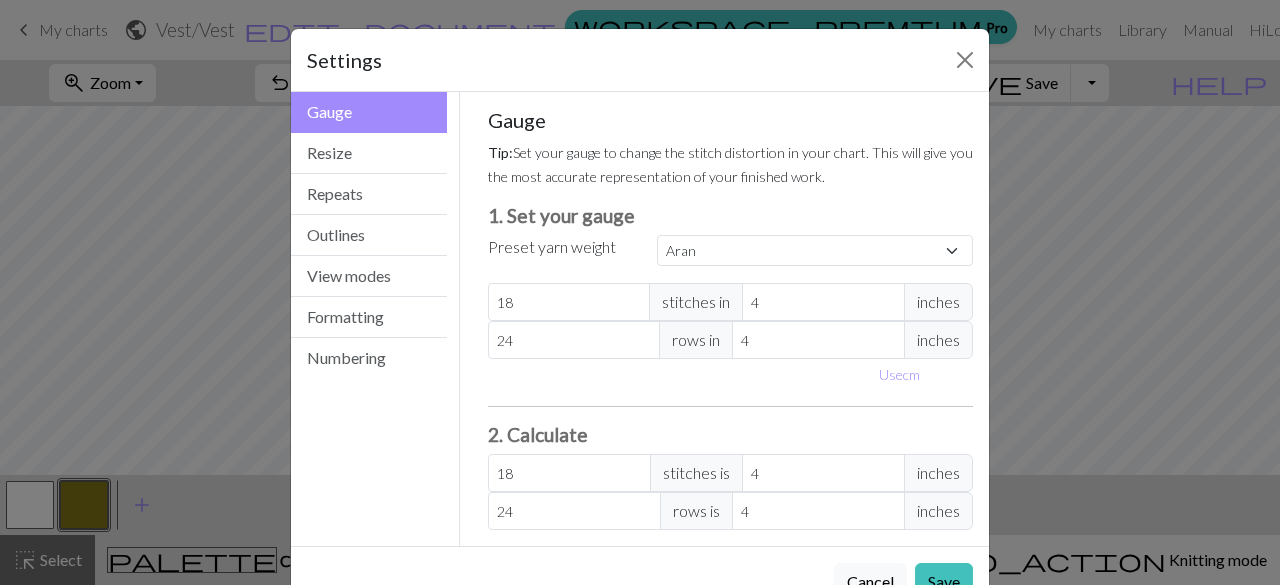 scroll, scrollTop: 55, scrollLeft: 0, axis: vertical 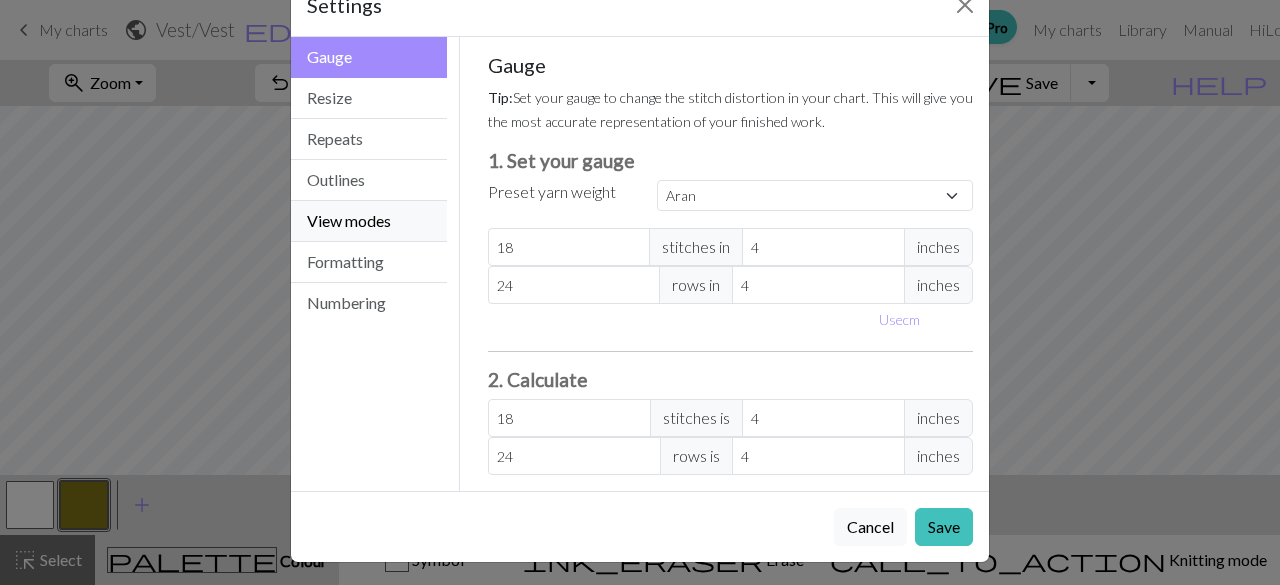 click on "View modes" at bounding box center (369, 221) 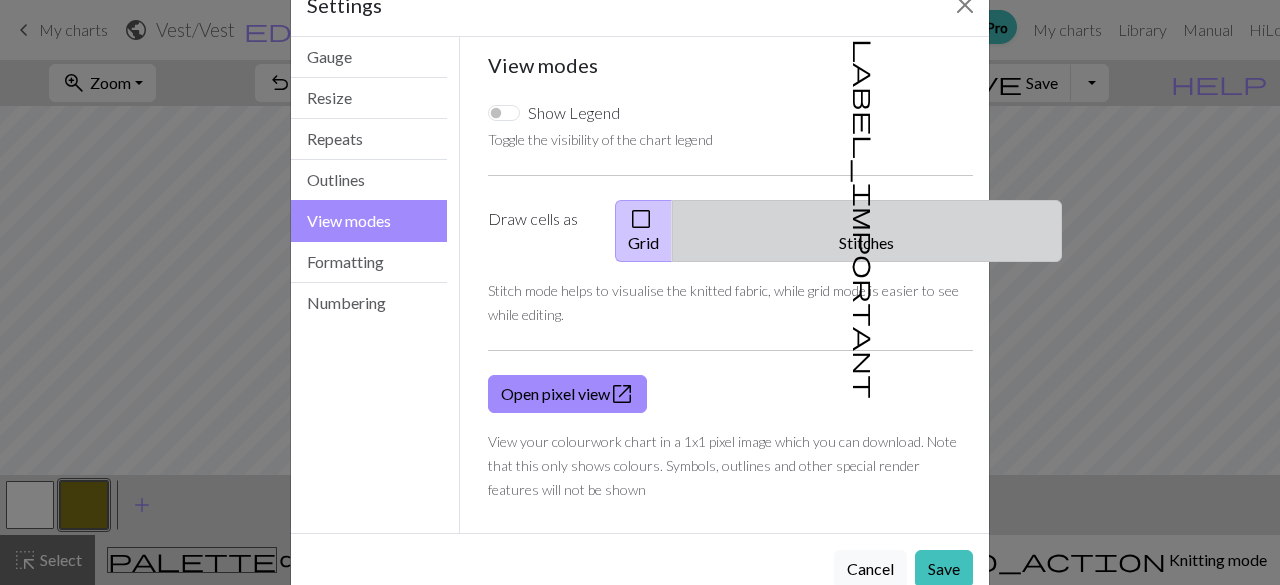 click on "label_important" at bounding box center (865, 219) 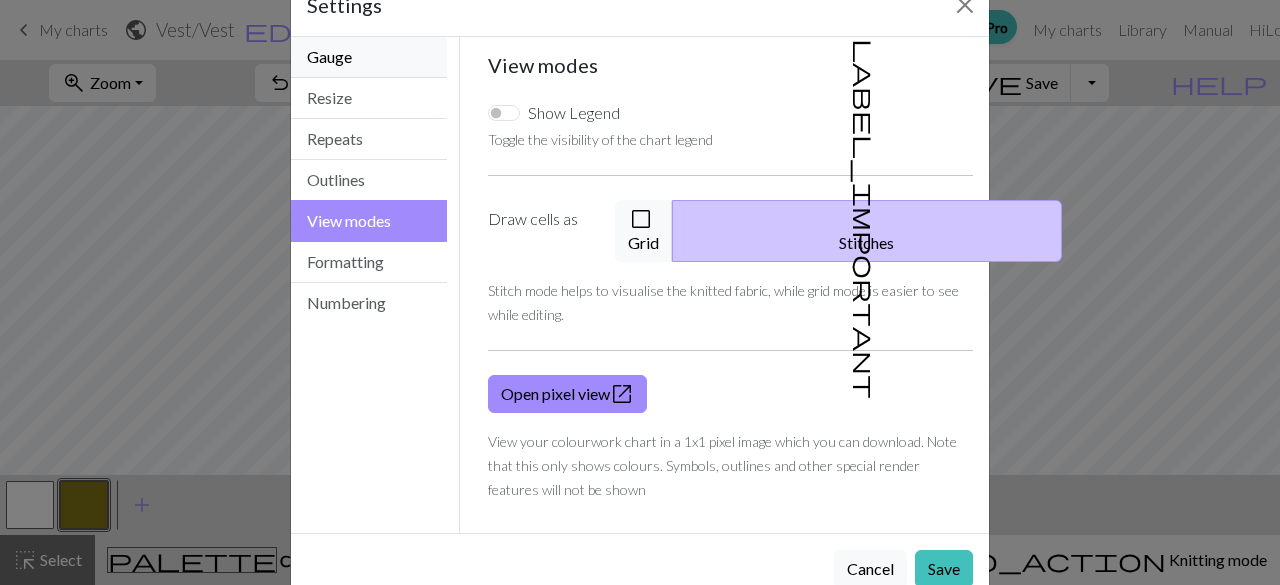 click on "Gauge" at bounding box center (369, 57) 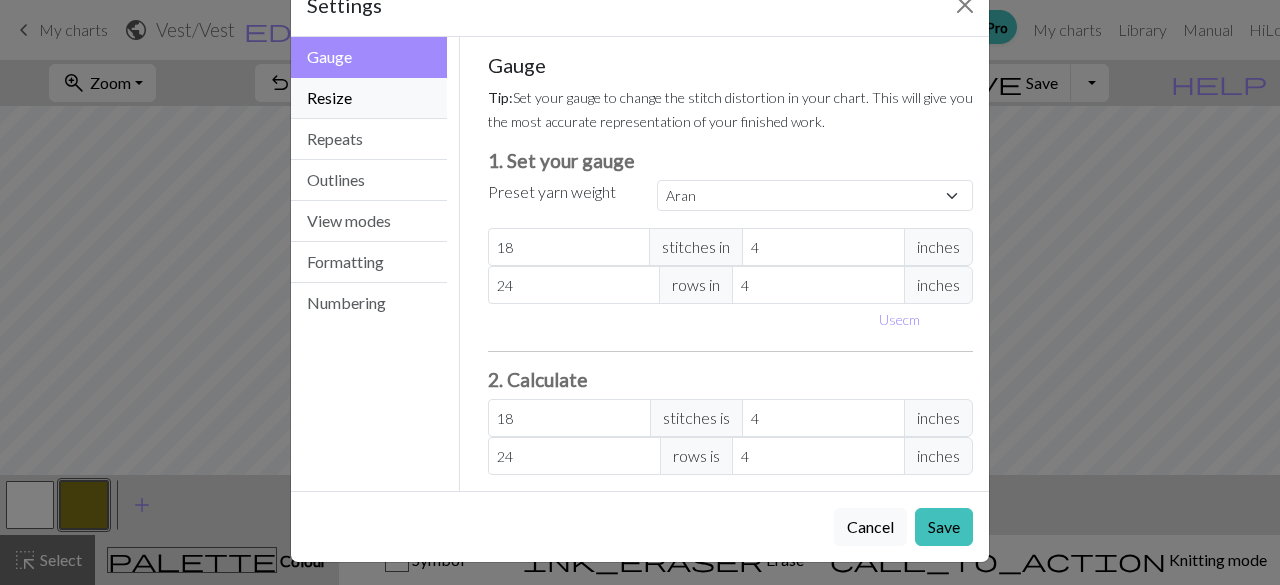 click on "Resize" at bounding box center (369, 98) 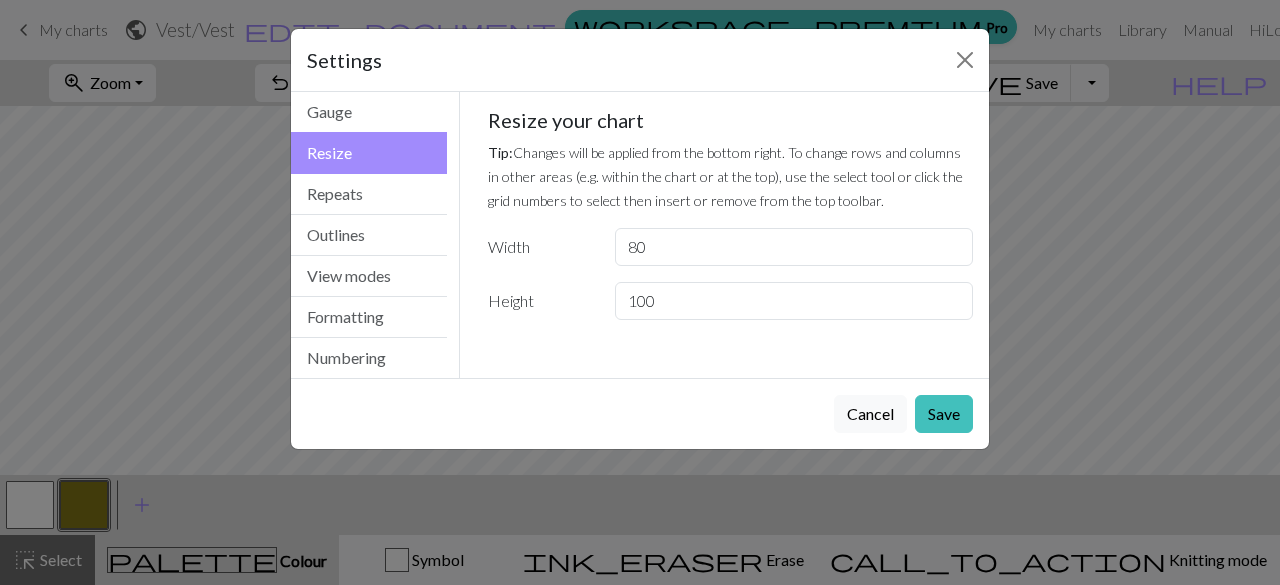 scroll, scrollTop: 0, scrollLeft: 0, axis: both 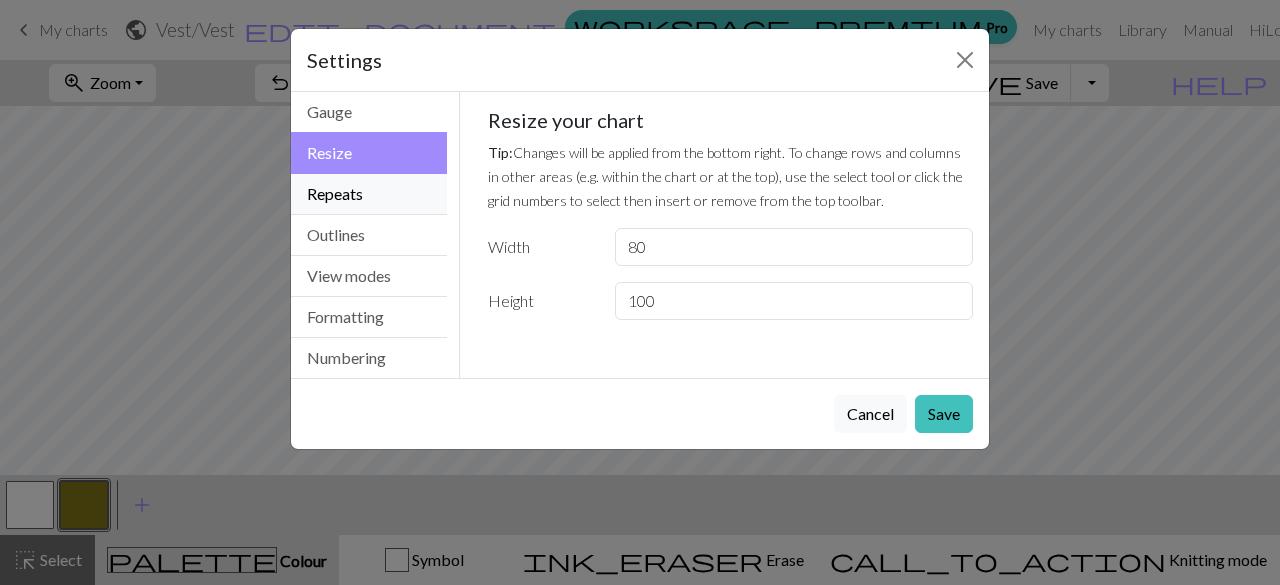click on "Repeats" at bounding box center (369, 194) 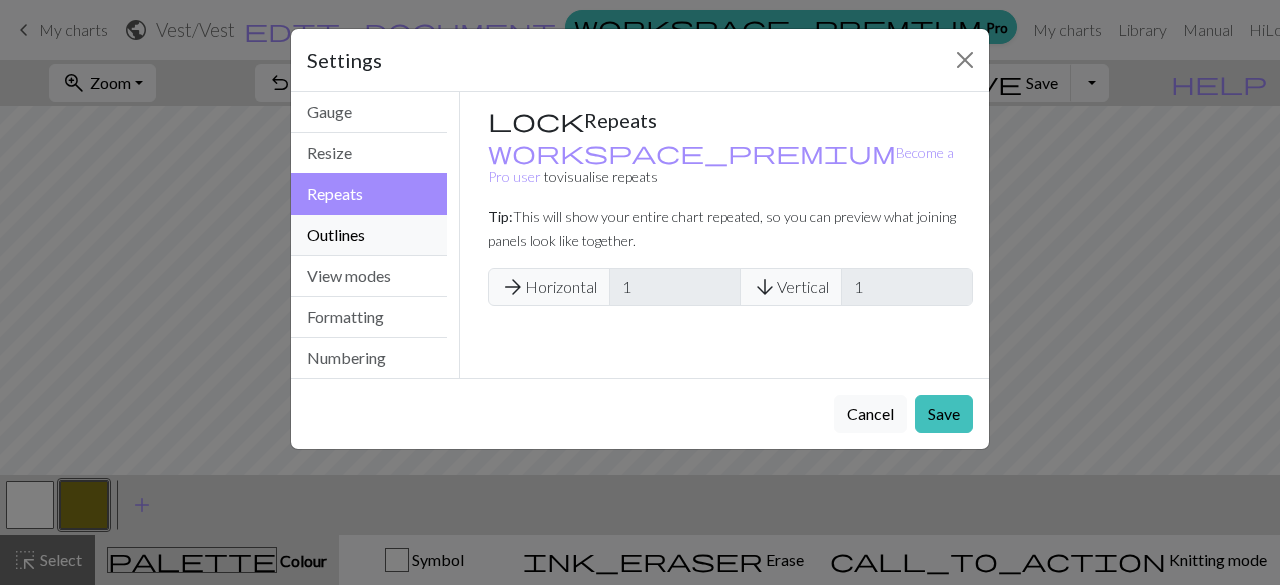 click on "Outlines" at bounding box center (369, 235) 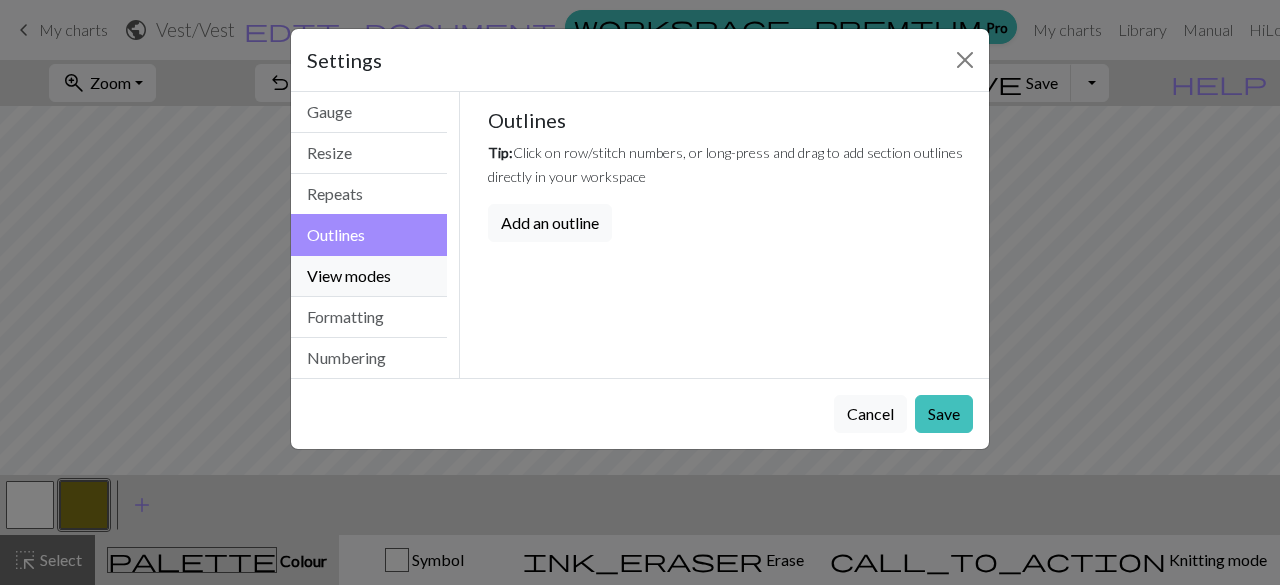 click on "View modes" at bounding box center [369, 276] 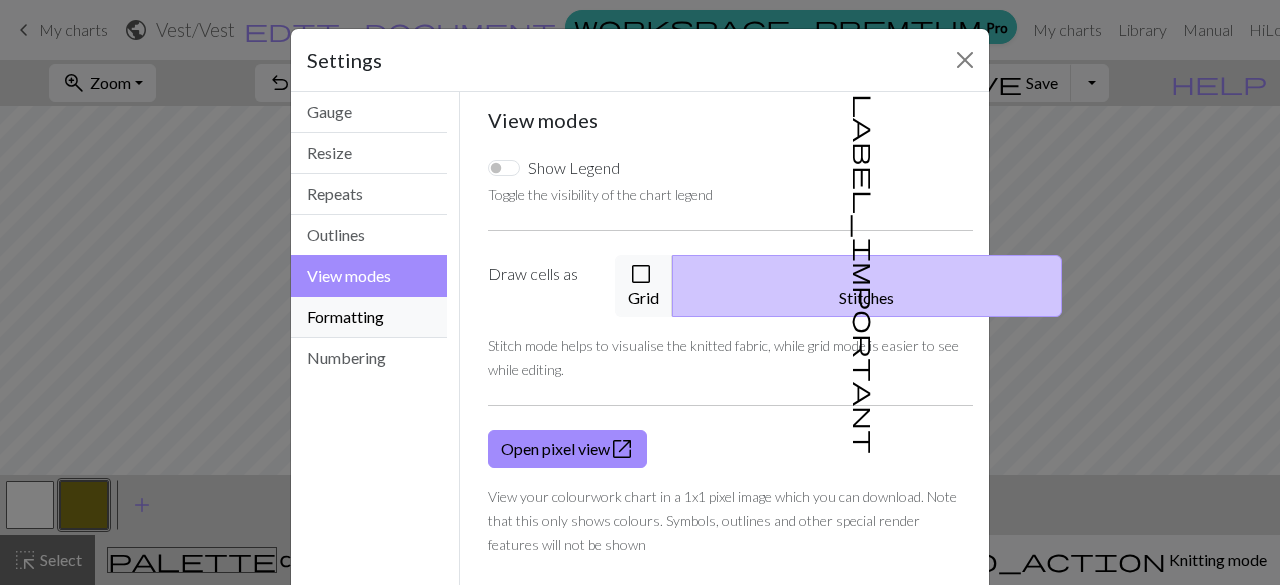 click on "Formatting" at bounding box center [369, 317] 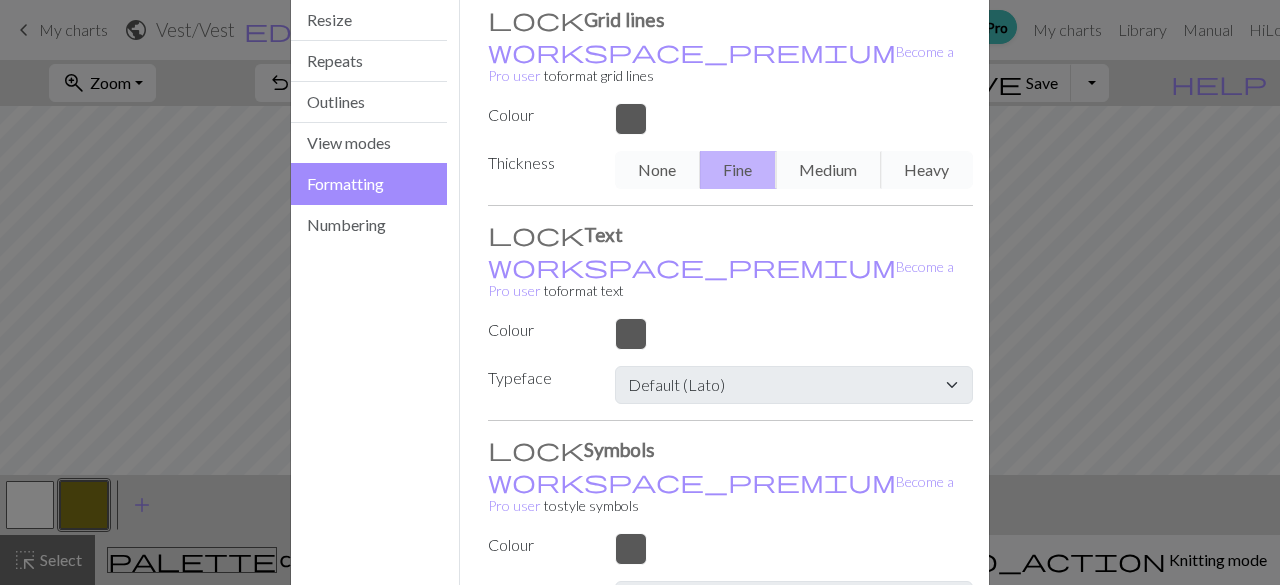 scroll, scrollTop: 144, scrollLeft: 0, axis: vertical 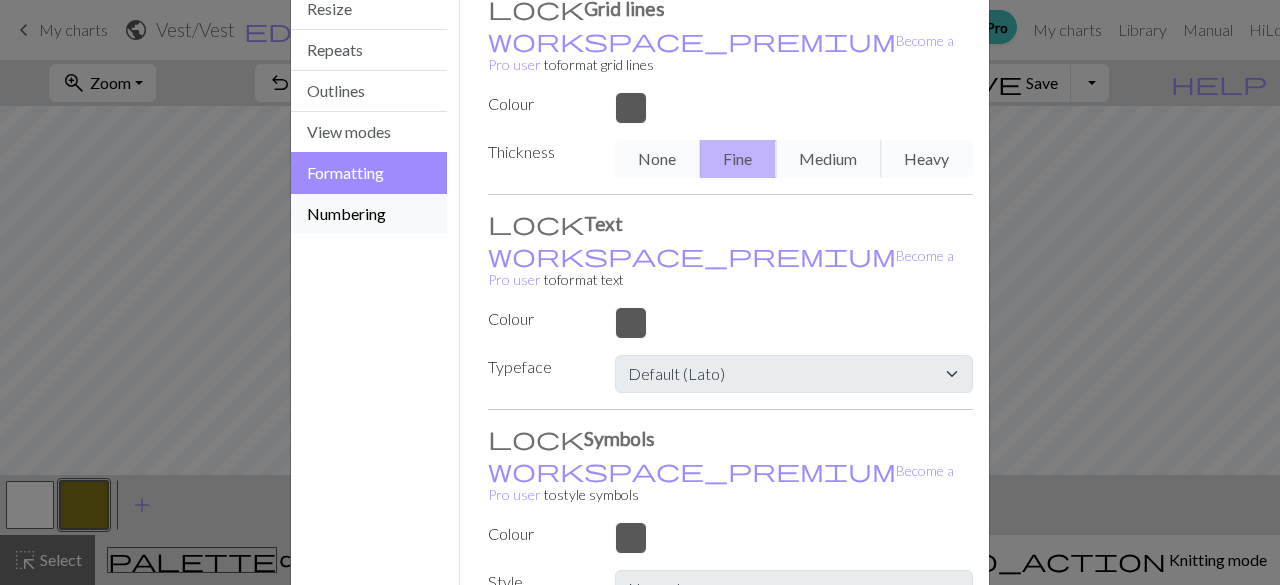click on "Numbering" at bounding box center (369, 214) 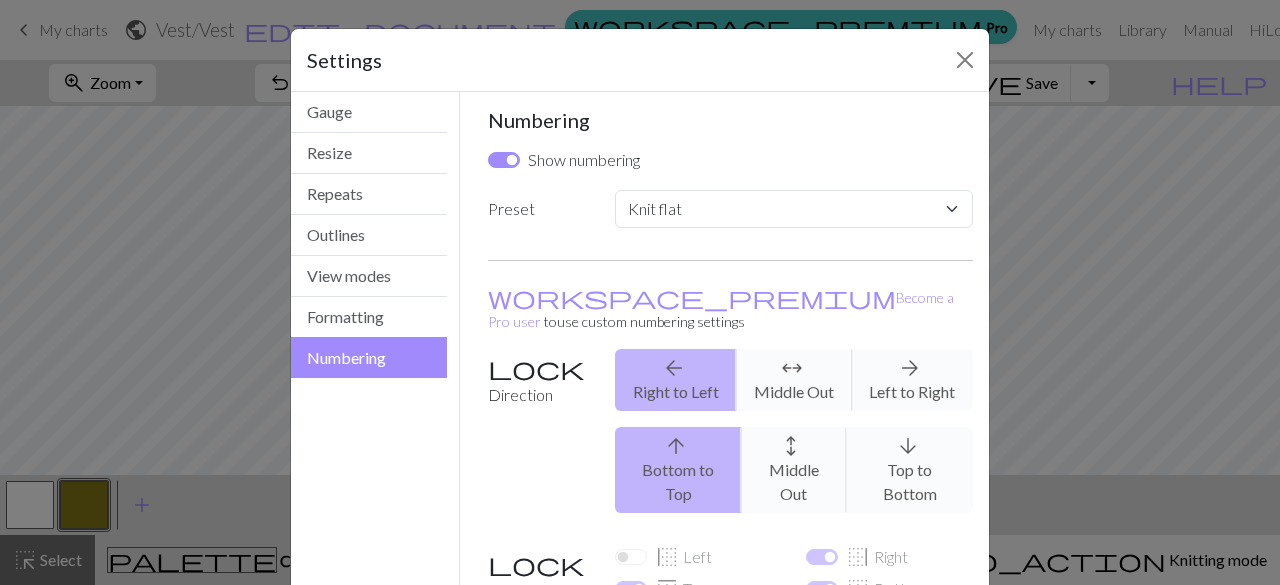 scroll, scrollTop: 190, scrollLeft: 0, axis: vertical 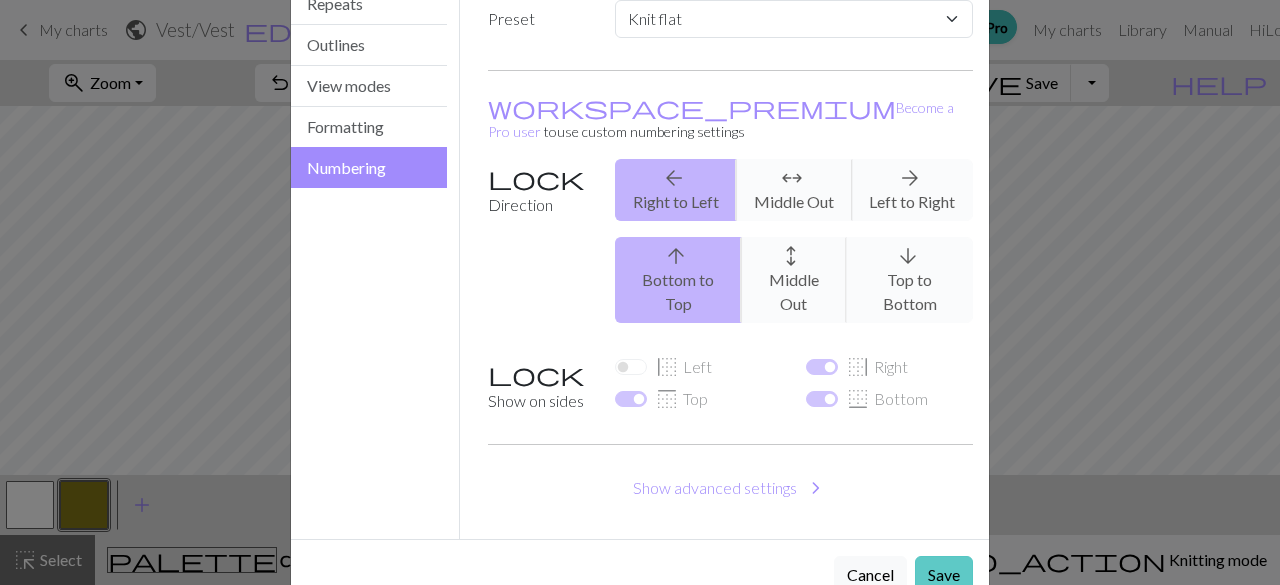 click on "Save" at bounding box center [944, 575] 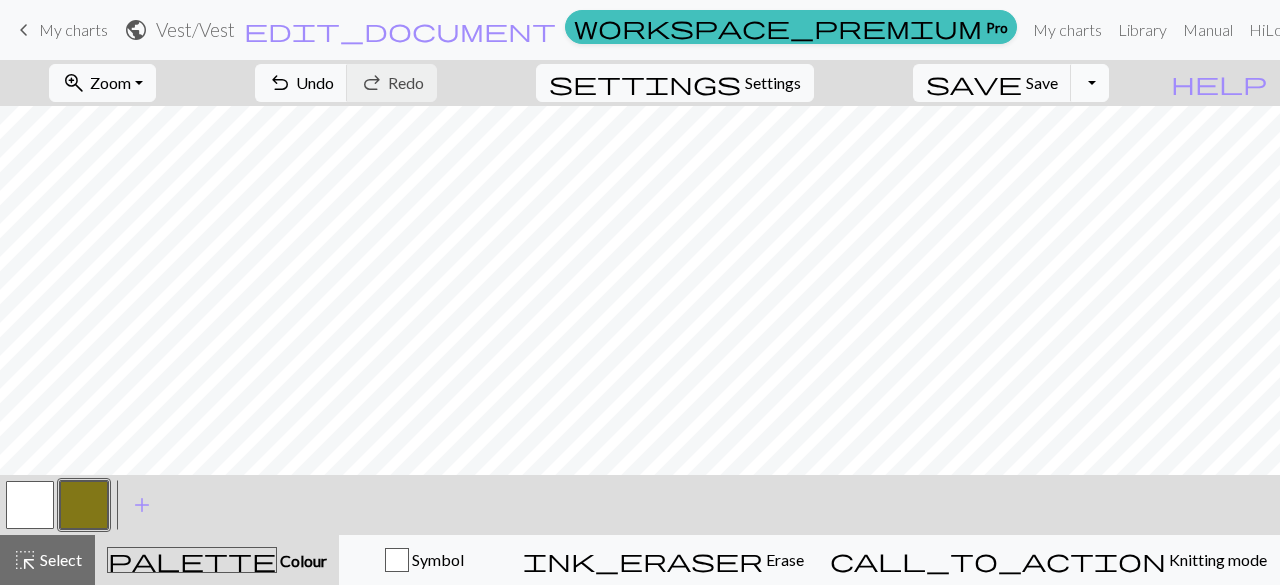 click on "Toggle Dropdown" at bounding box center [1090, 83] 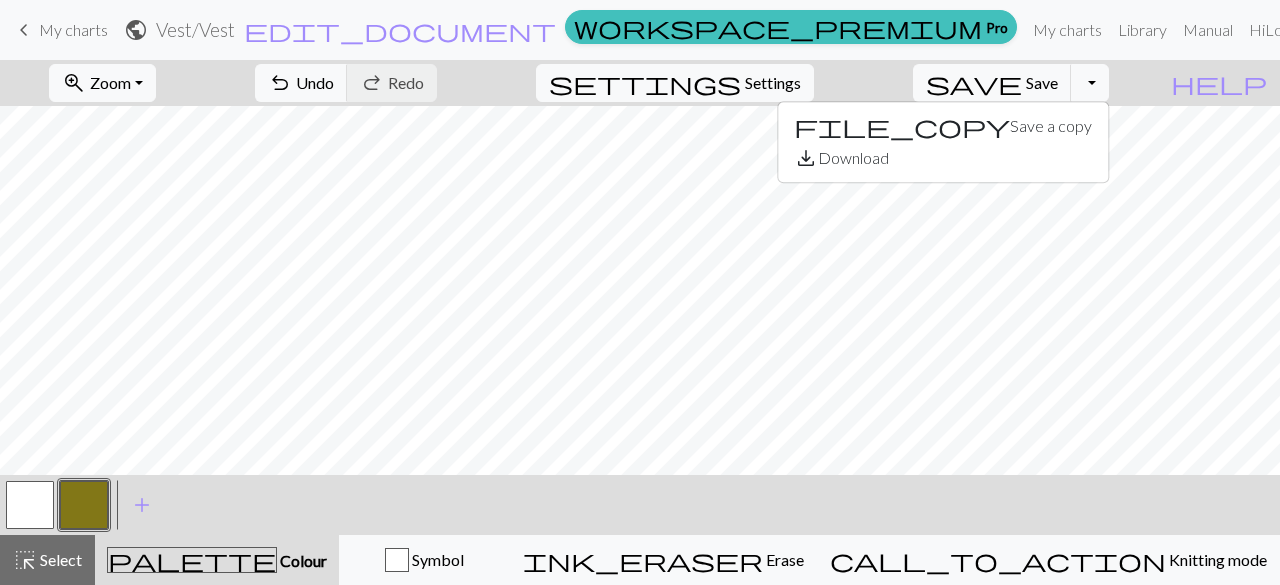 click on "zoom_in Zoom Zoom Fit all Fit width Fit height 50% 100% 150% 200% undo Undo Undo redo Redo Redo settings  Settings save Save Save Toggle Dropdown file_copy  Save a copy save_alt  Download" at bounding box center [579, 83] 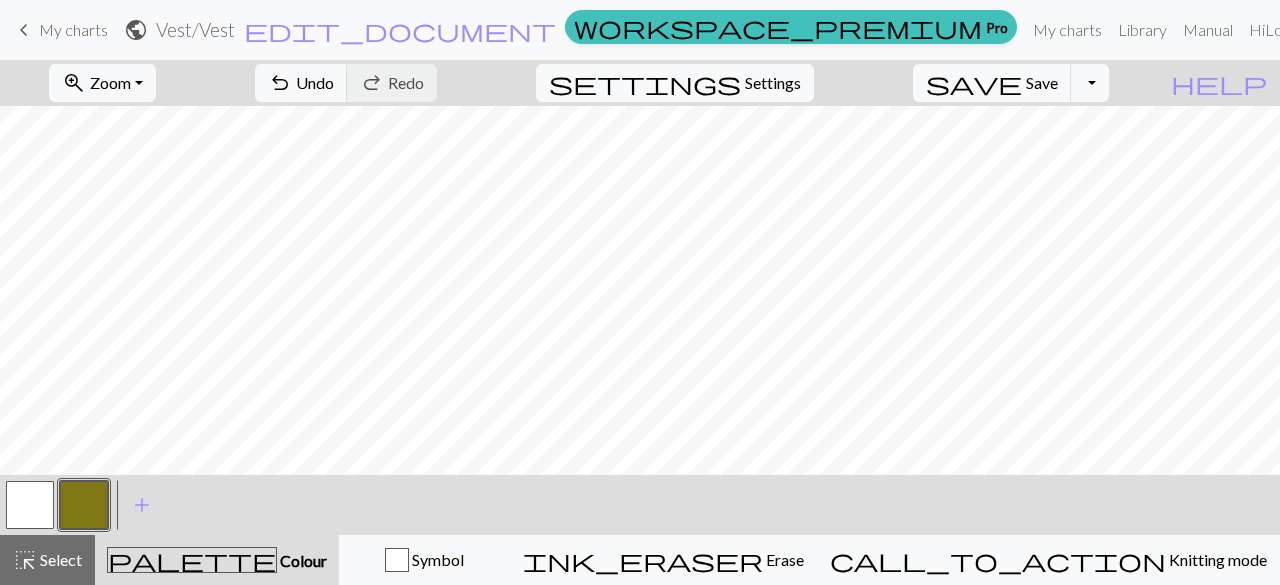 click at bounding box center [84, 505] 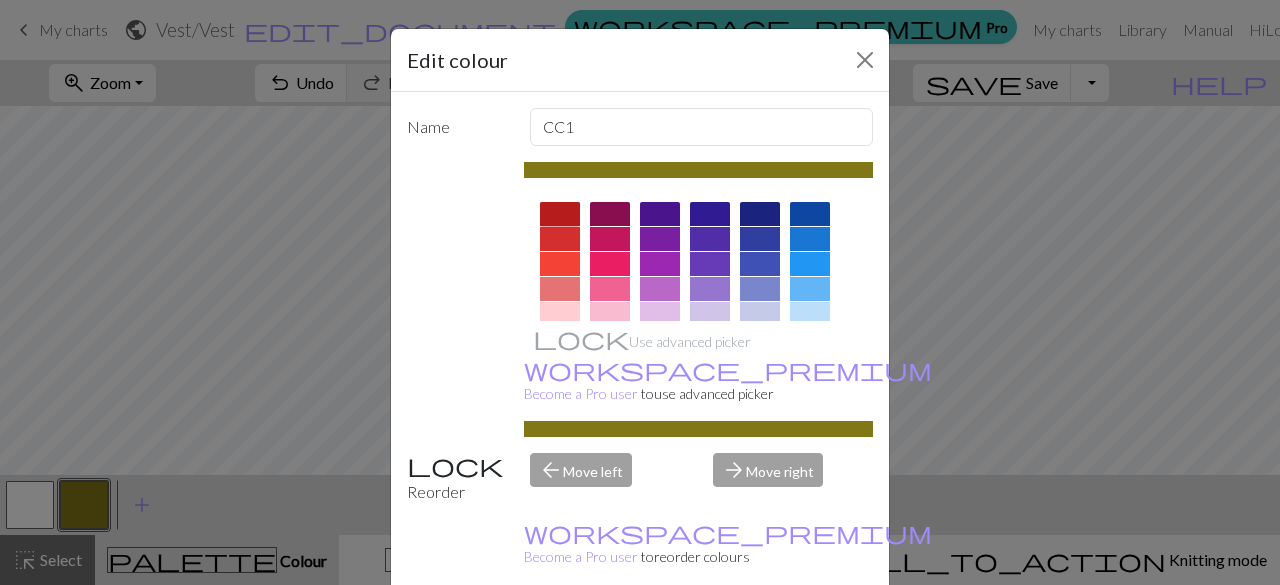 click at bounding box center (560, 214) 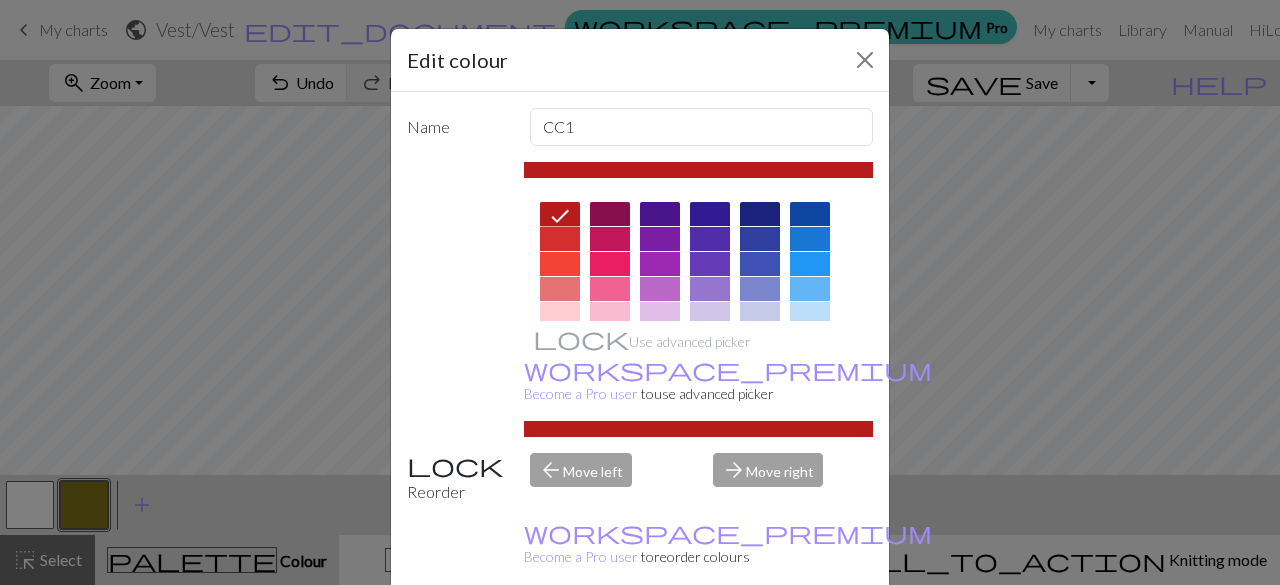 click on "Done" at bounding box center [760, 636] 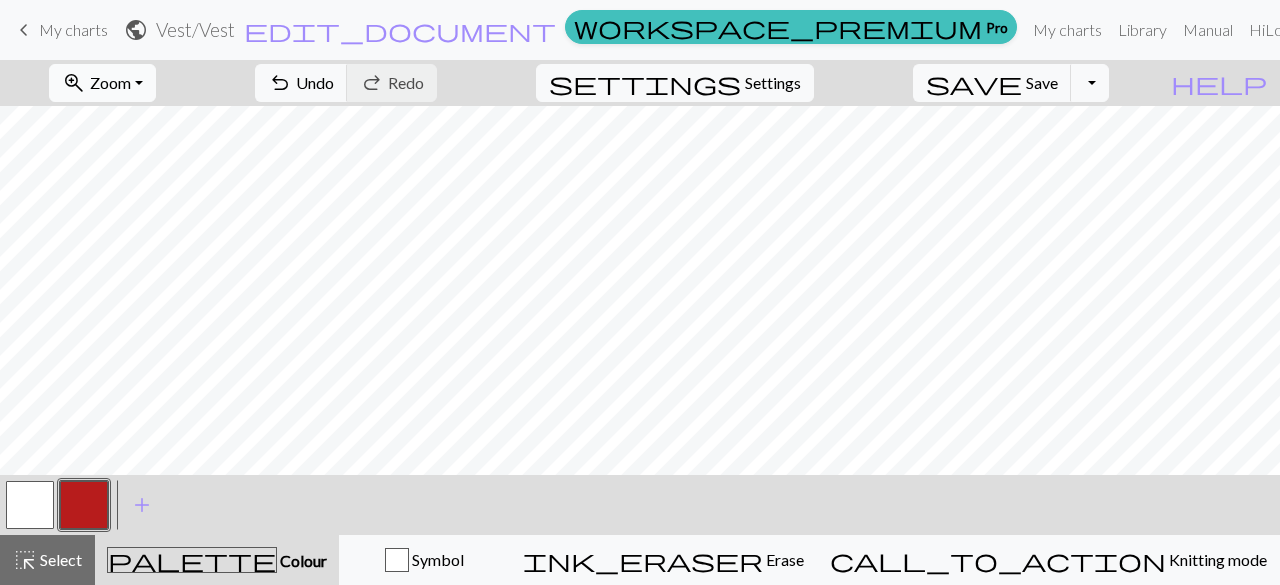 click on "zoom_in Zoom Zoom" at bounding box center (102, 83) 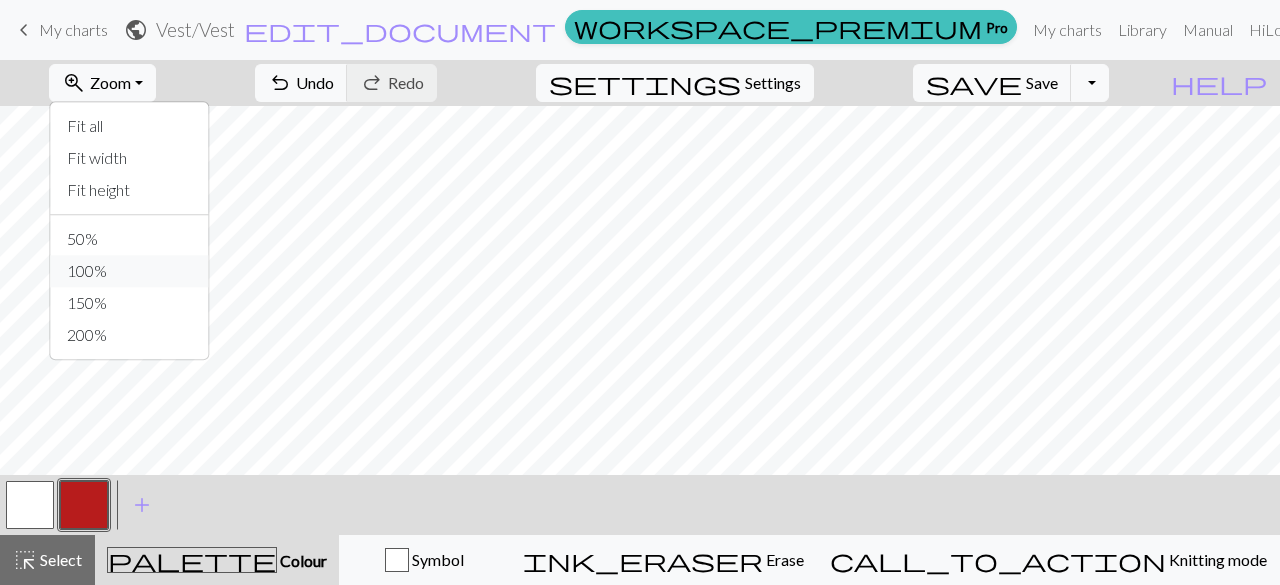 click on "100%" at bounding box center (130, 271) 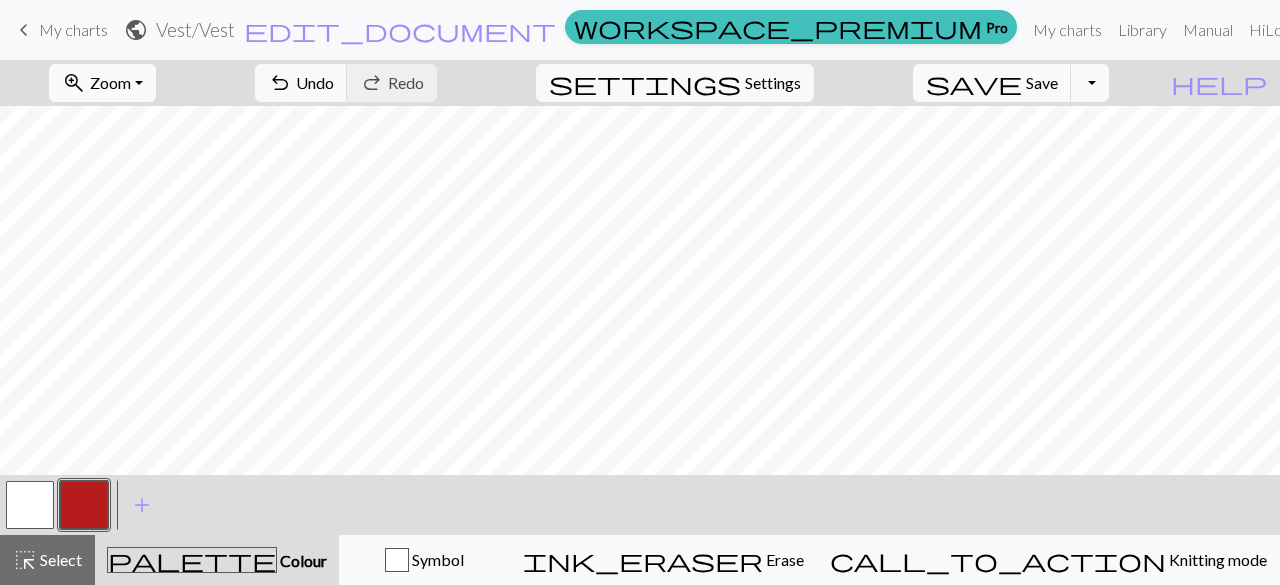 click on "zoom_in Zoom Zoom" at bounding box center (102, 83) 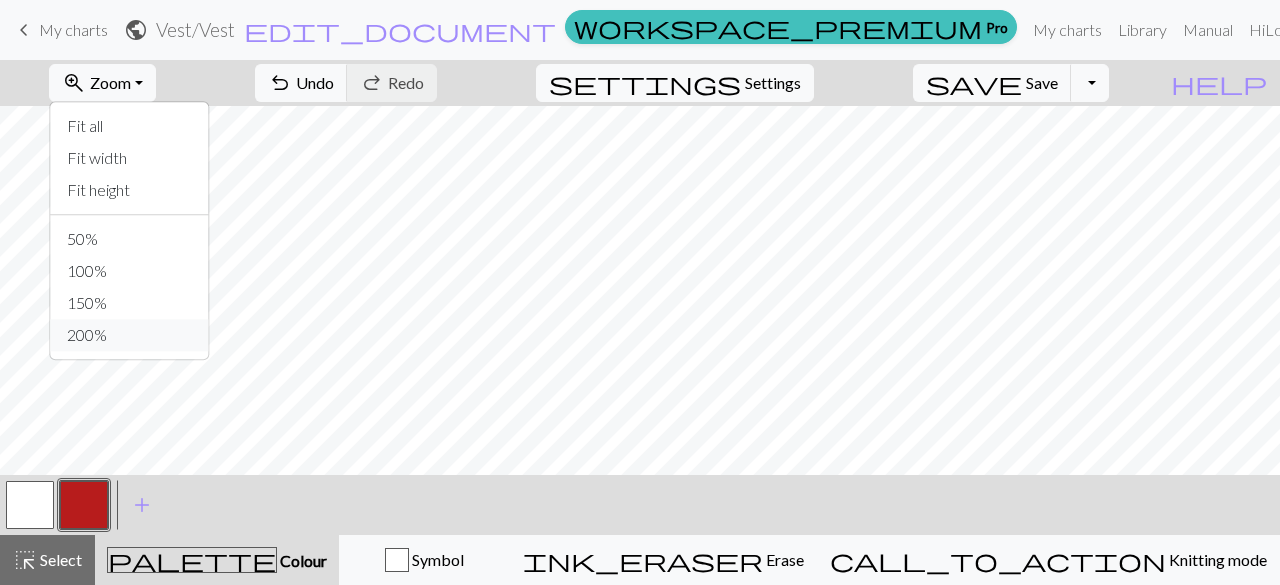 click on "200%" at bounding box center [130, 335] 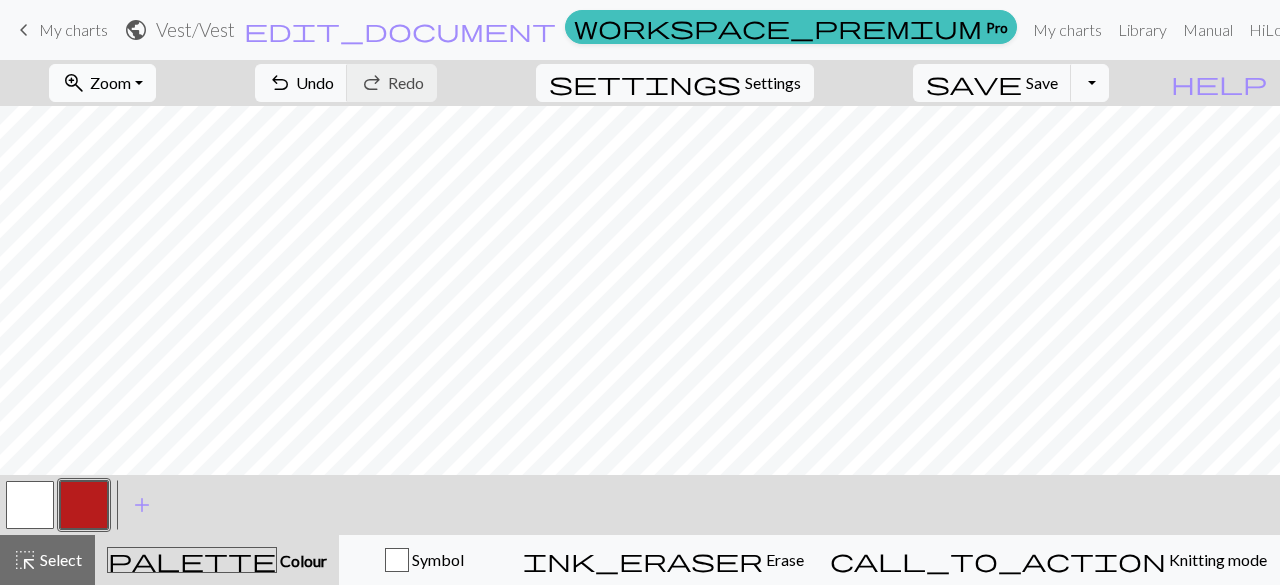 click on "zoom_in Zoom Zoom" at bounding box center [102, 83] 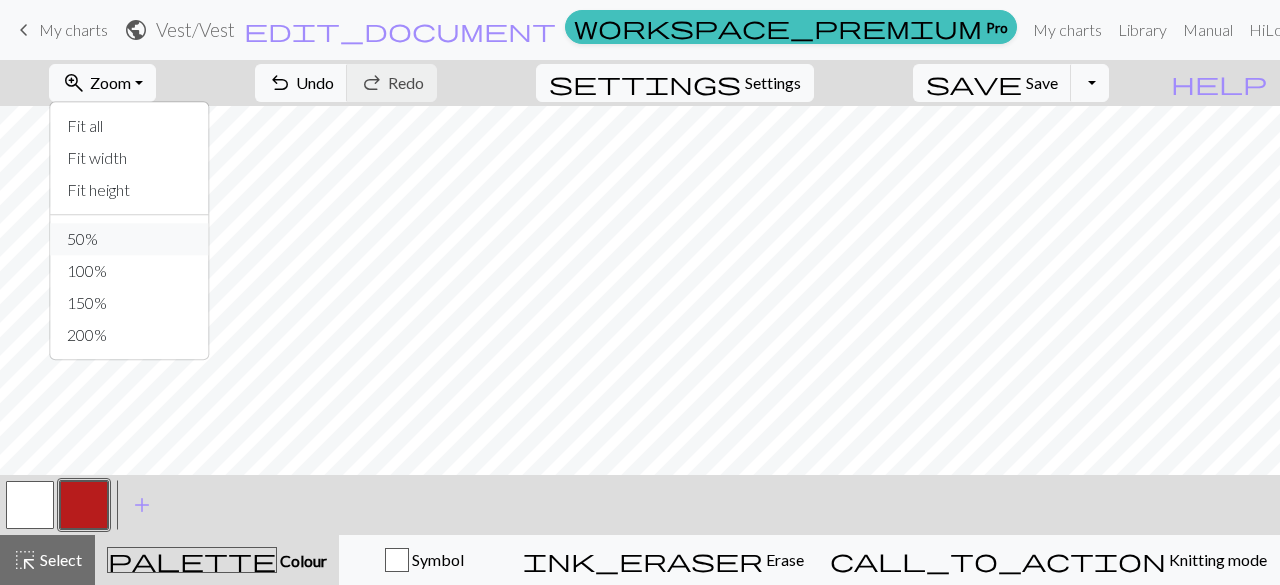 click on "50%" at bounding box center (130, 239) 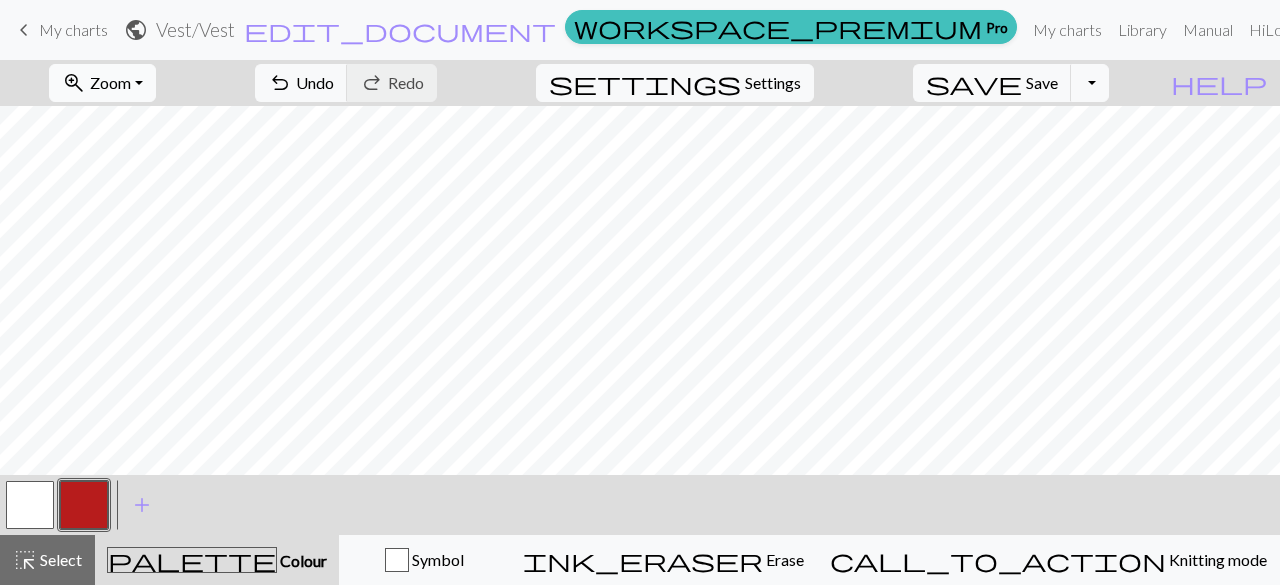 click on "zoom_in Zoom Zoom" at bounding box center [102, 83] 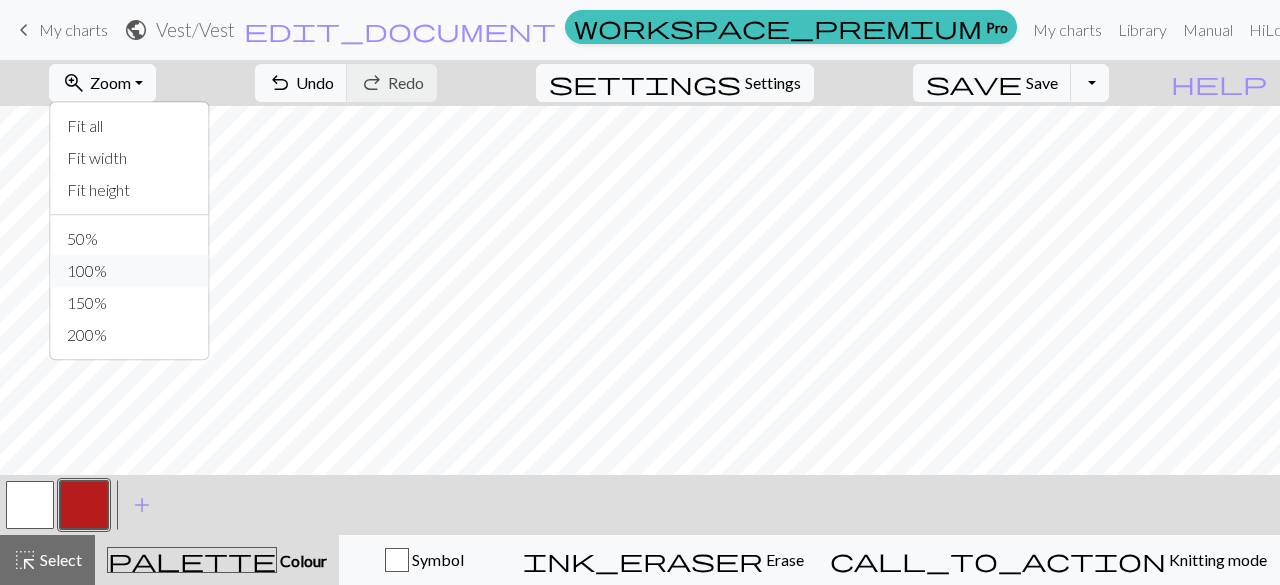 click on "100%" at bounding box center [130, 271] 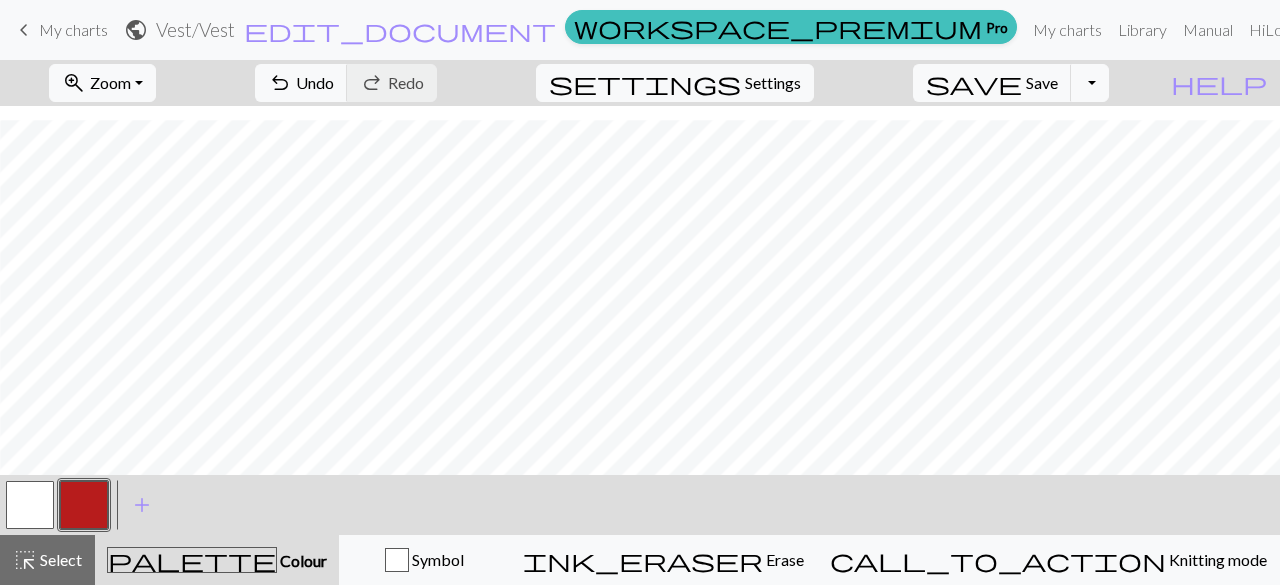 scroll, scrollTop: 1735, scrollLeft: 972, axis: both 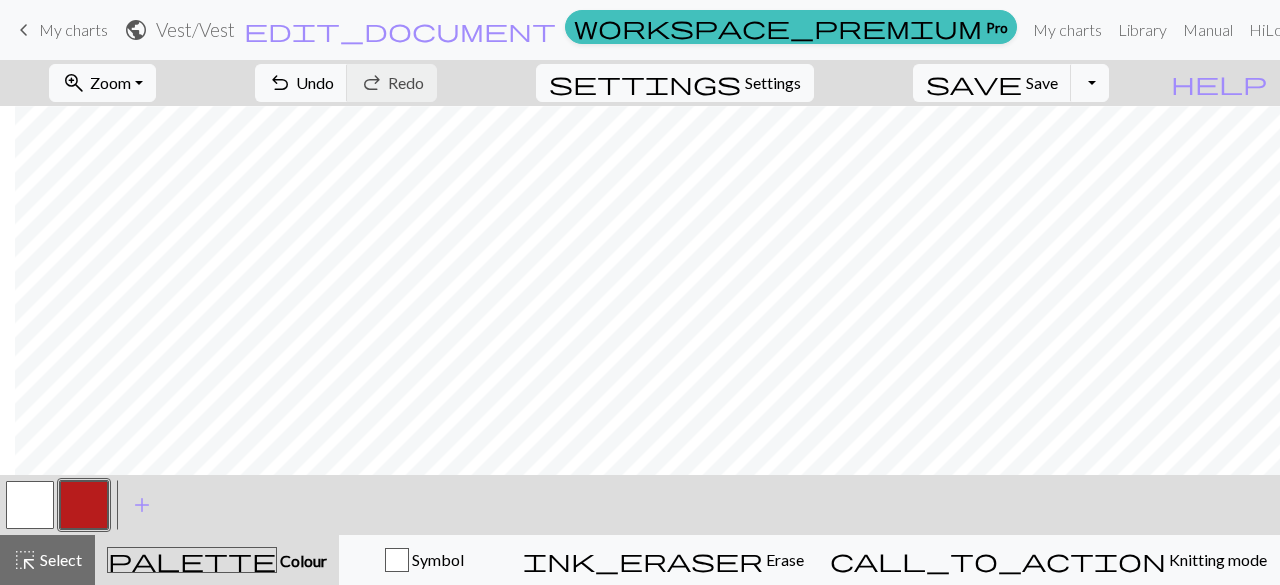 click at bounding box center (30, 505) 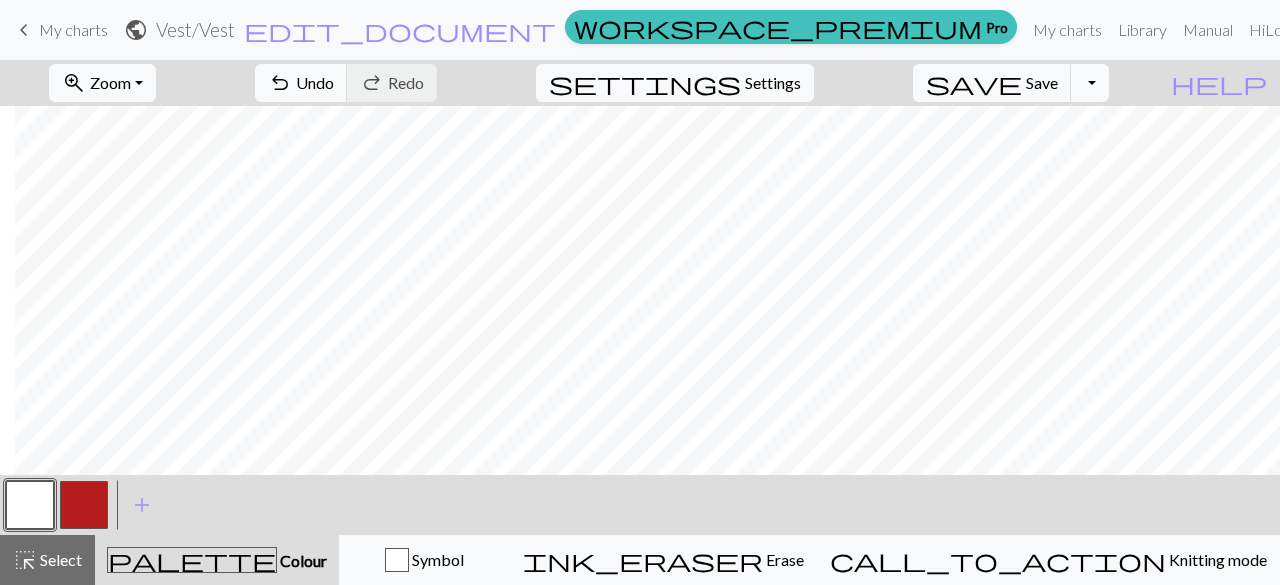 click at bounding box center [84, 505] 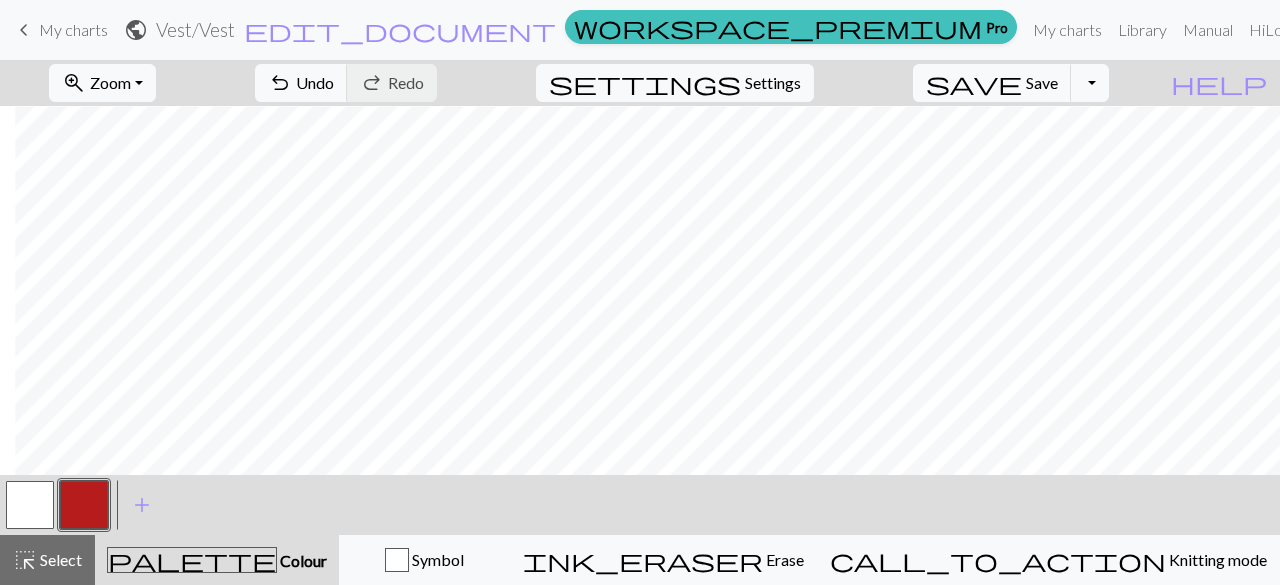 scroll, scrollTop: 878, scrollLeft: 53, axis: both 